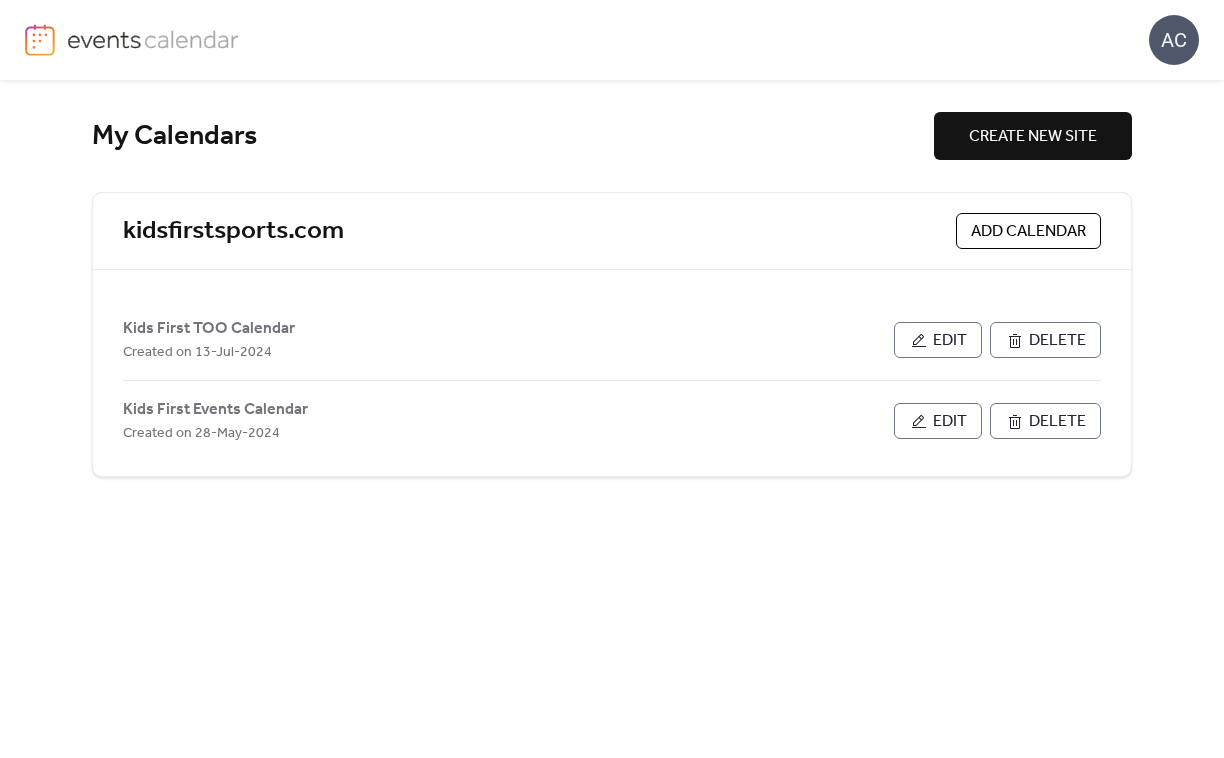 scroll, scrollTop: 0, scrollLeft: 0, axis: both 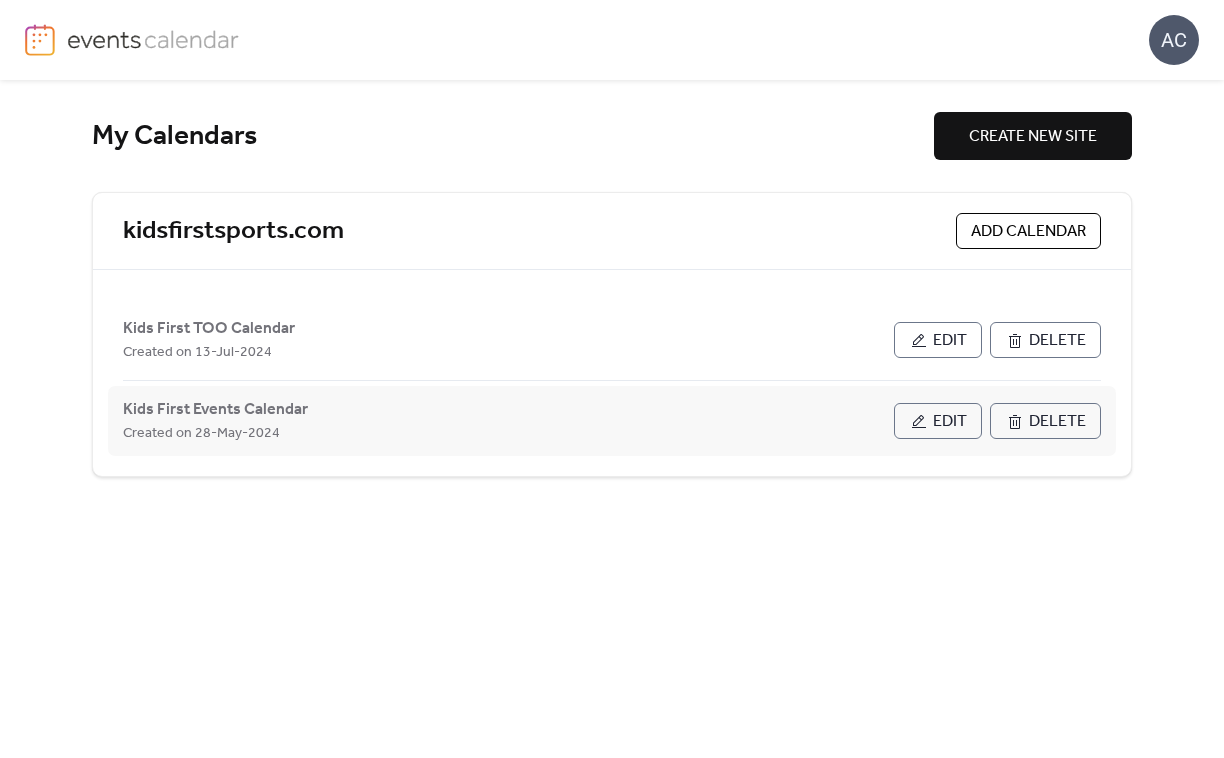 click on "Edit" at bounding box center (950, 422) 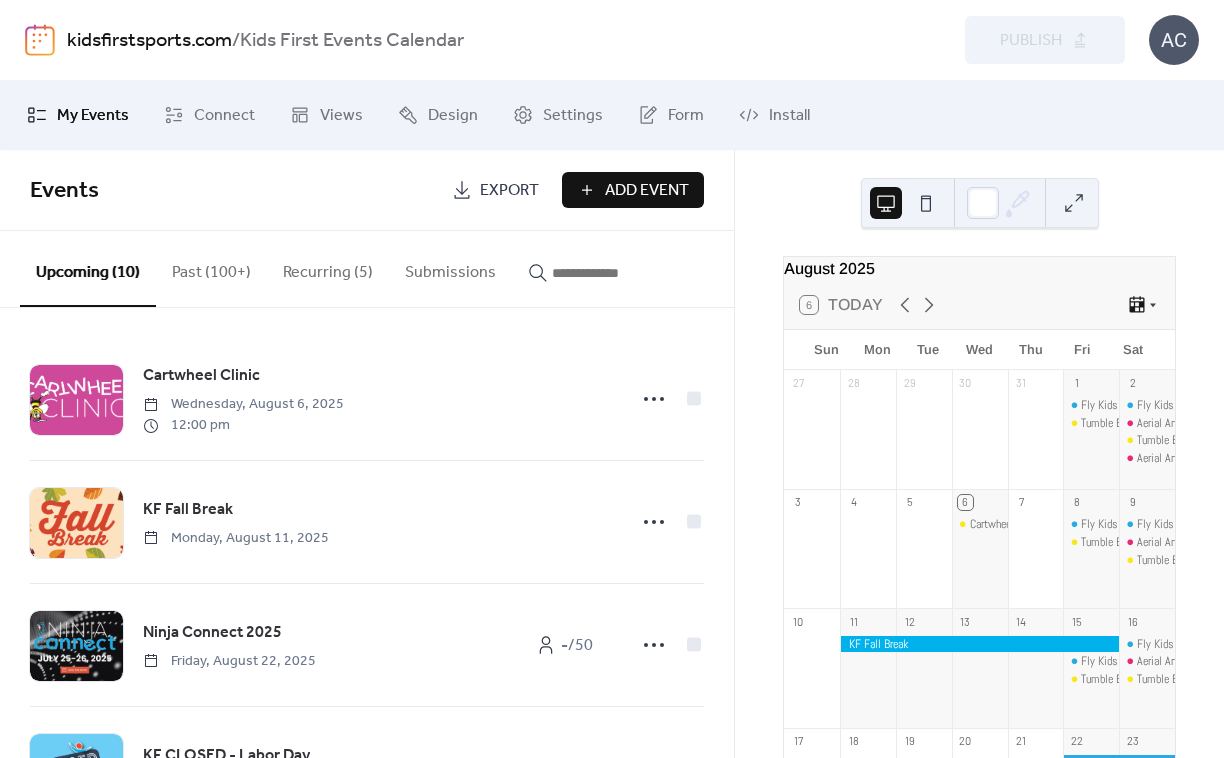 scroll, scrollTop: 1, scrollLeft: 0, axis: vertical 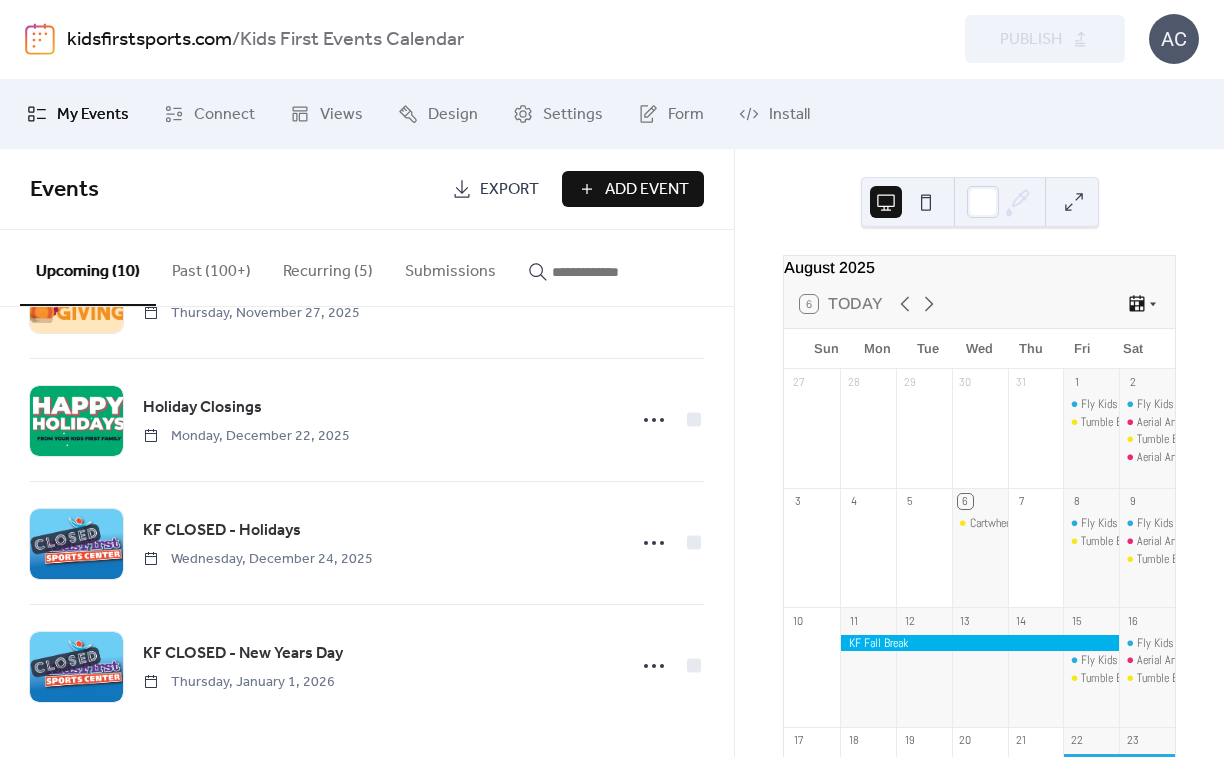 click on "Add Event" at bounding box center (647, 190) 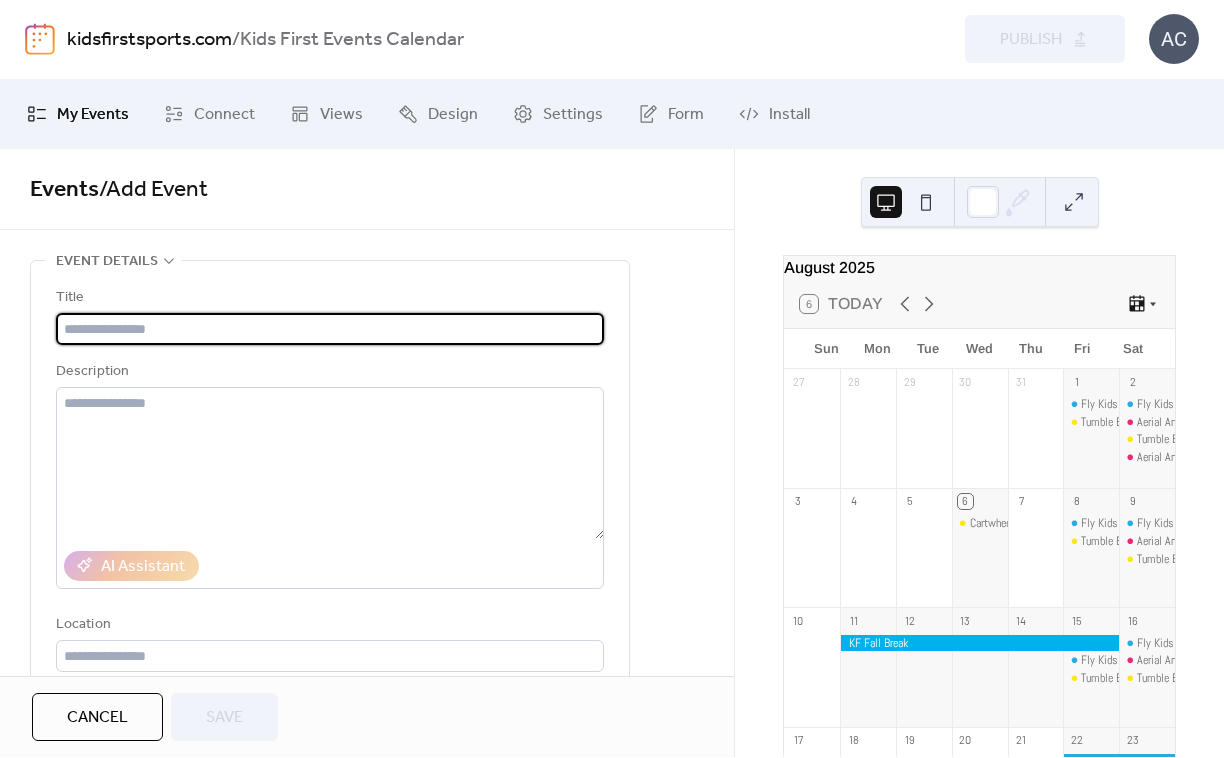 scroll, scrollTop: 0, scrollLeft: 0, axis: both 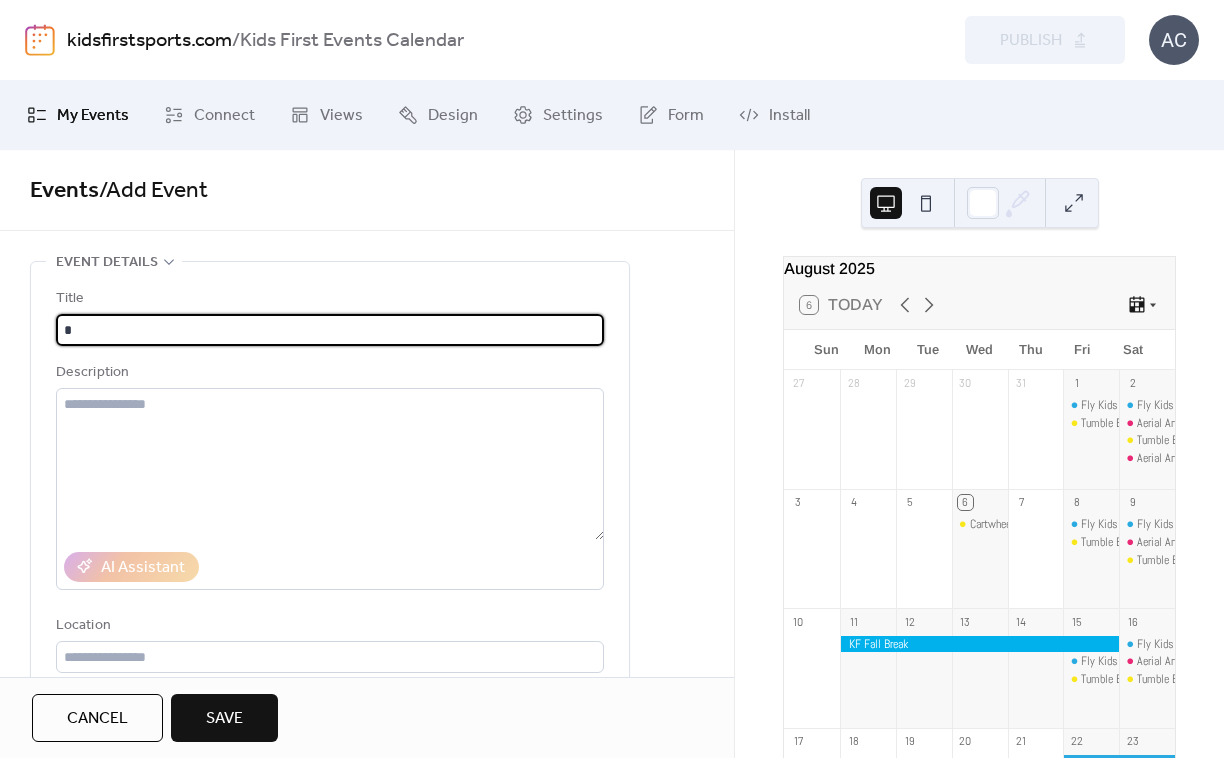 type on "*" 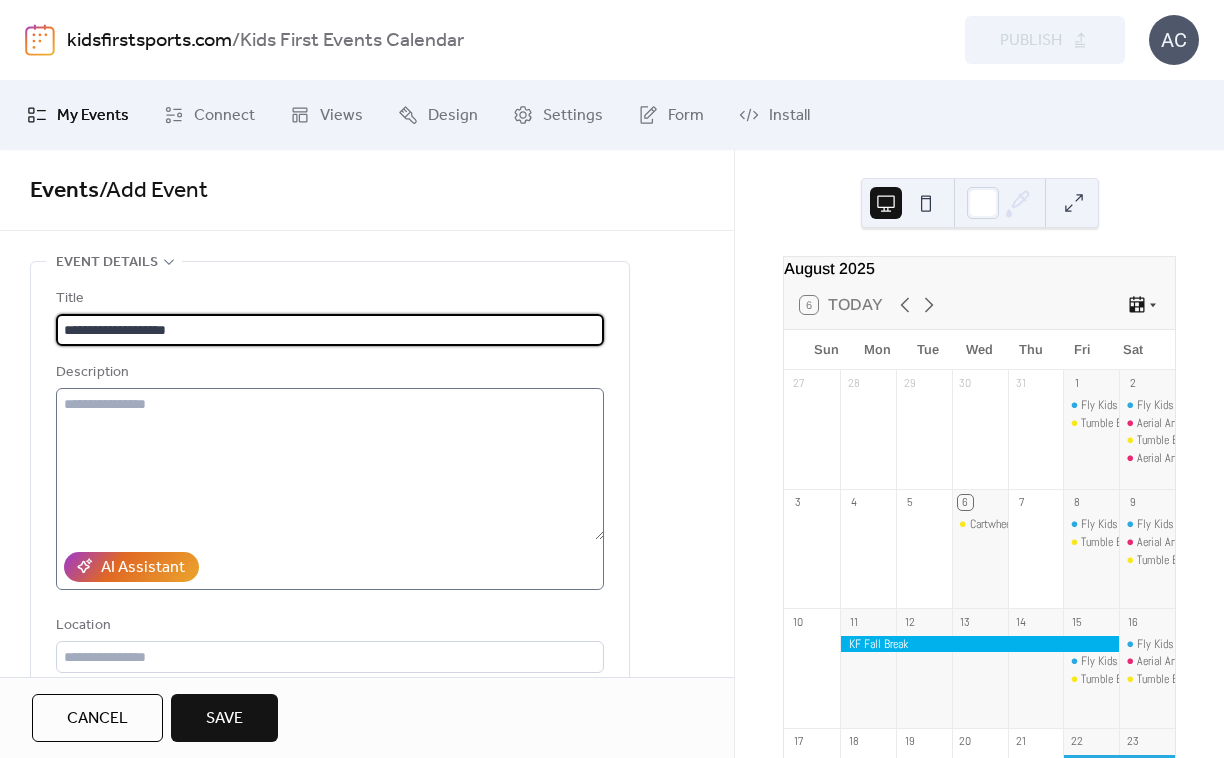 type on "**********" 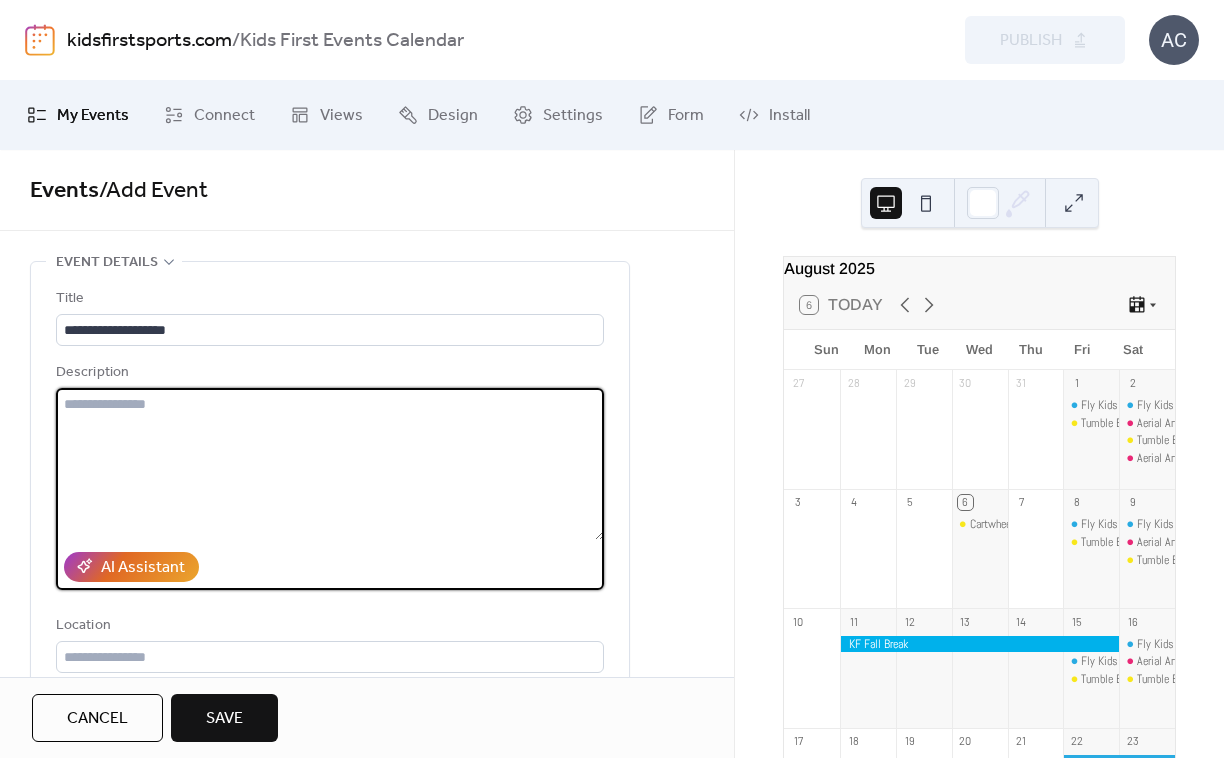 click at bounding box center [330, 464] 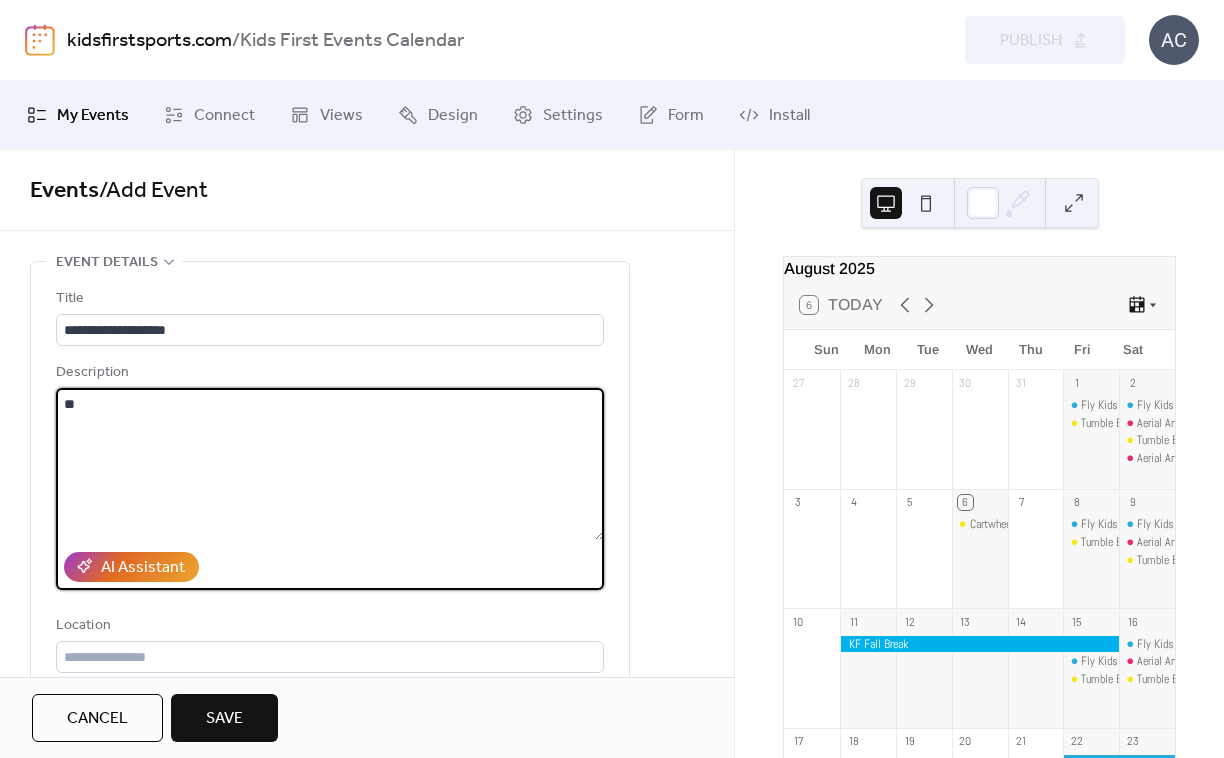 type on "*" 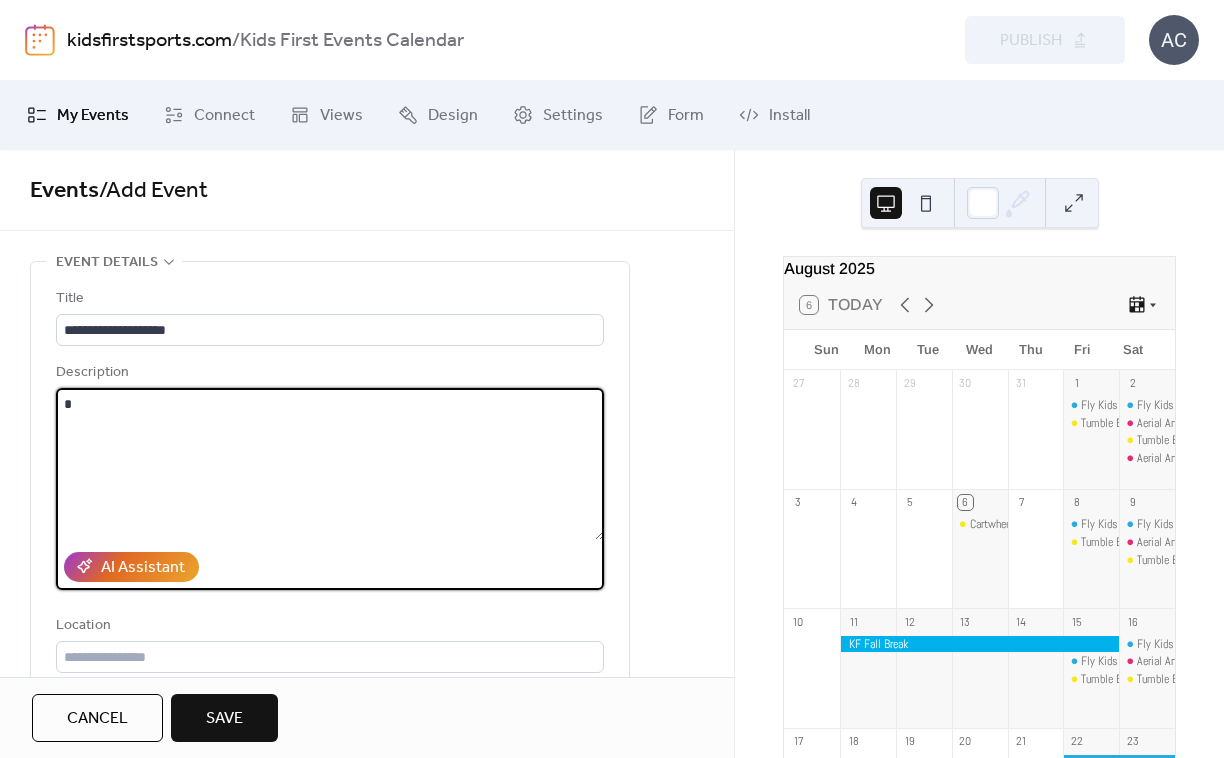 type 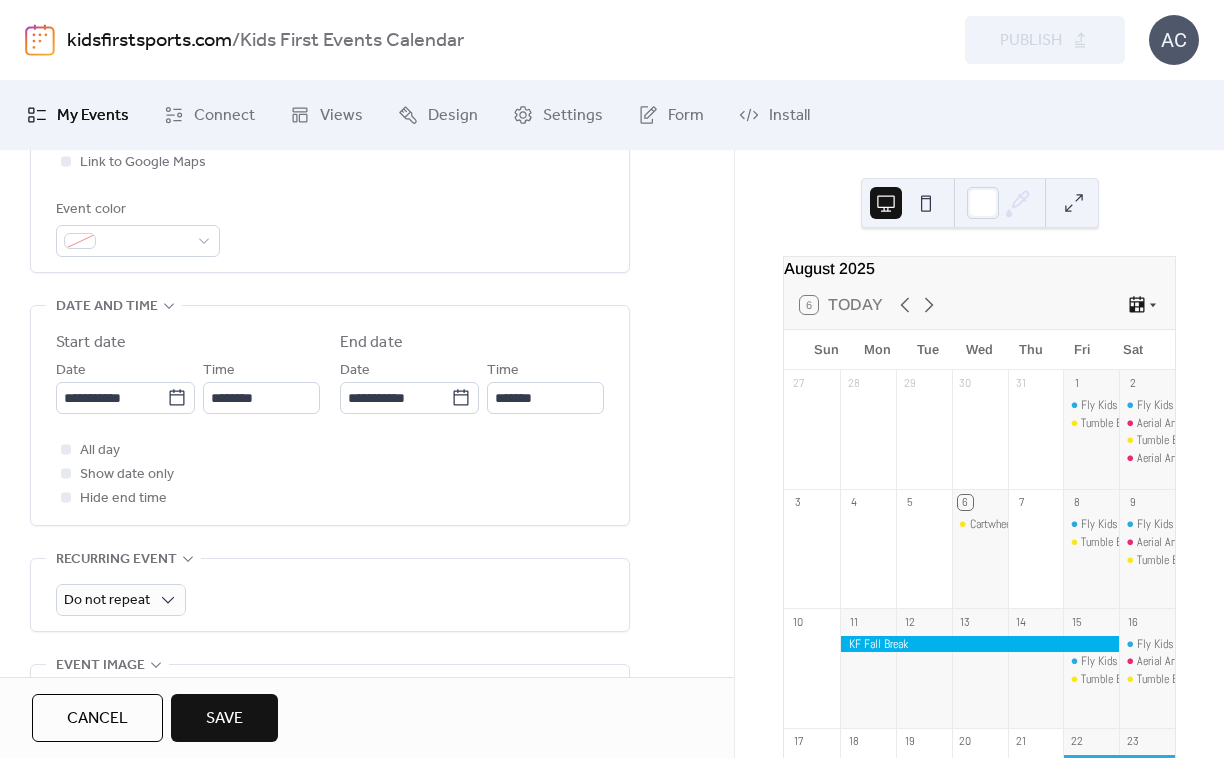 scroll, scrollTop: 543, scrollLeft: 0, axis: vertical 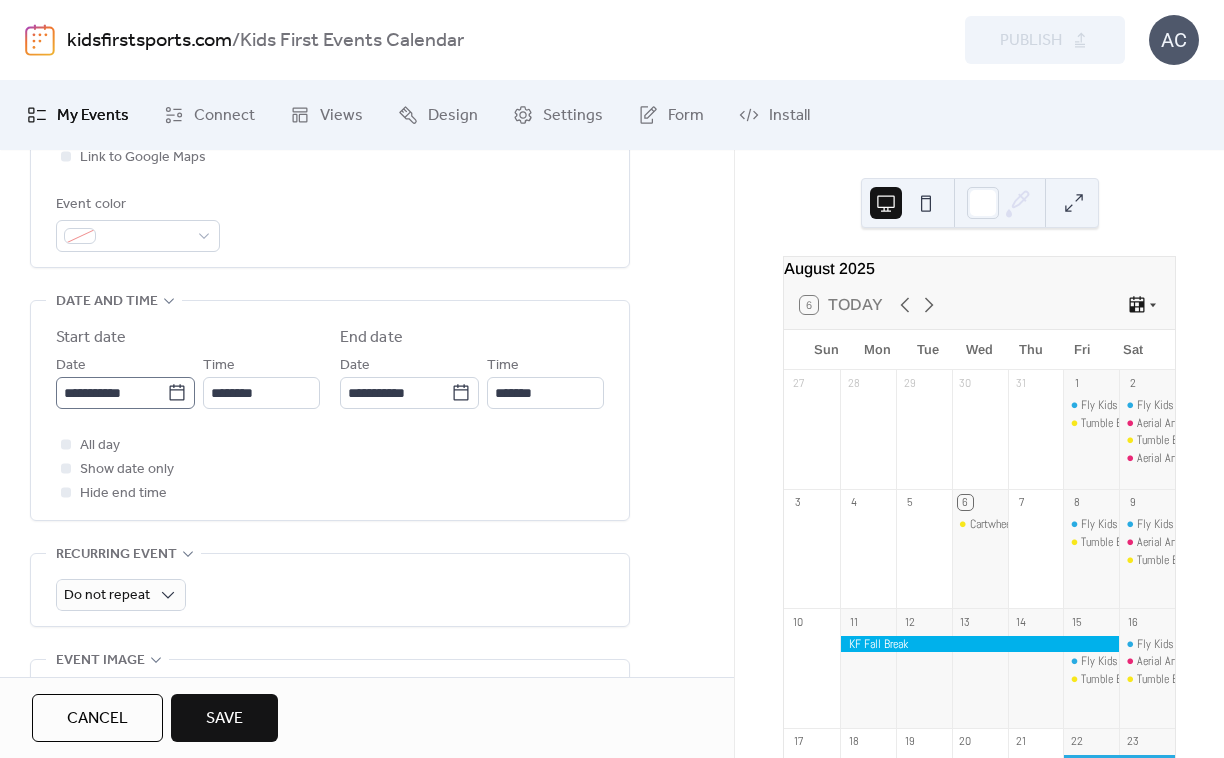 click 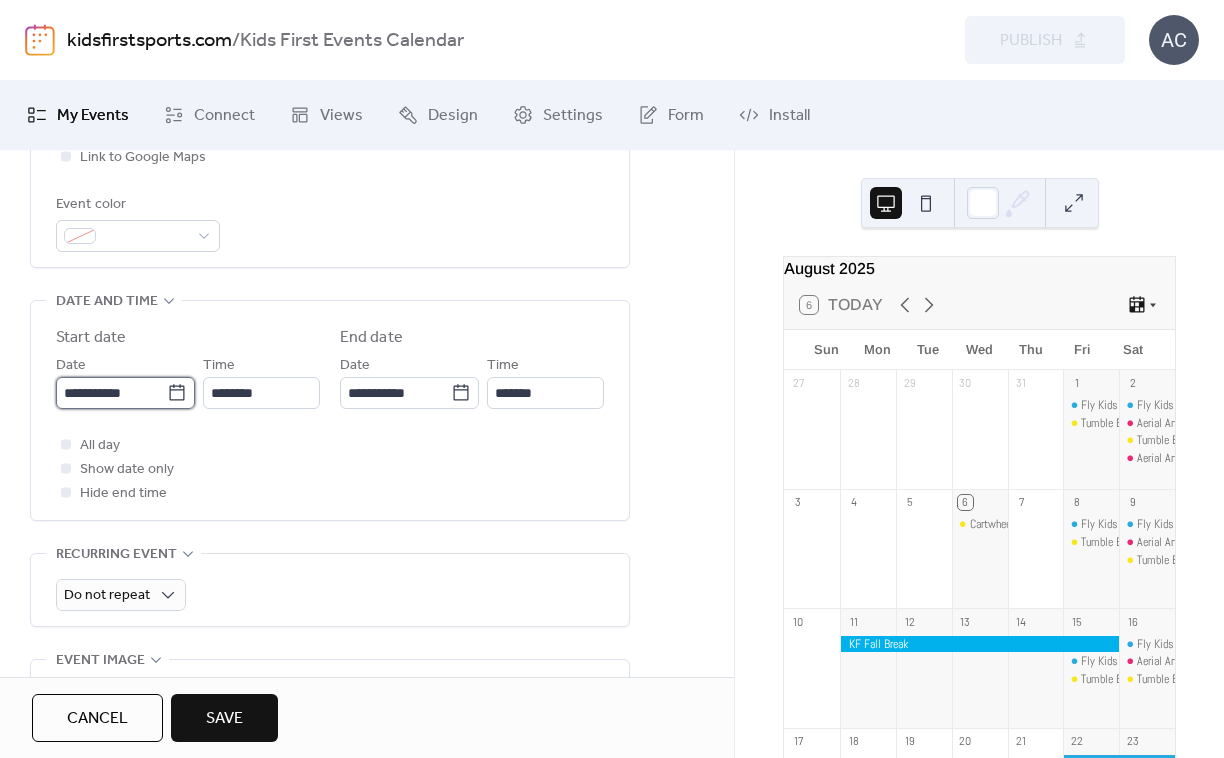 click on "**********" at bounding box center (111, 393) 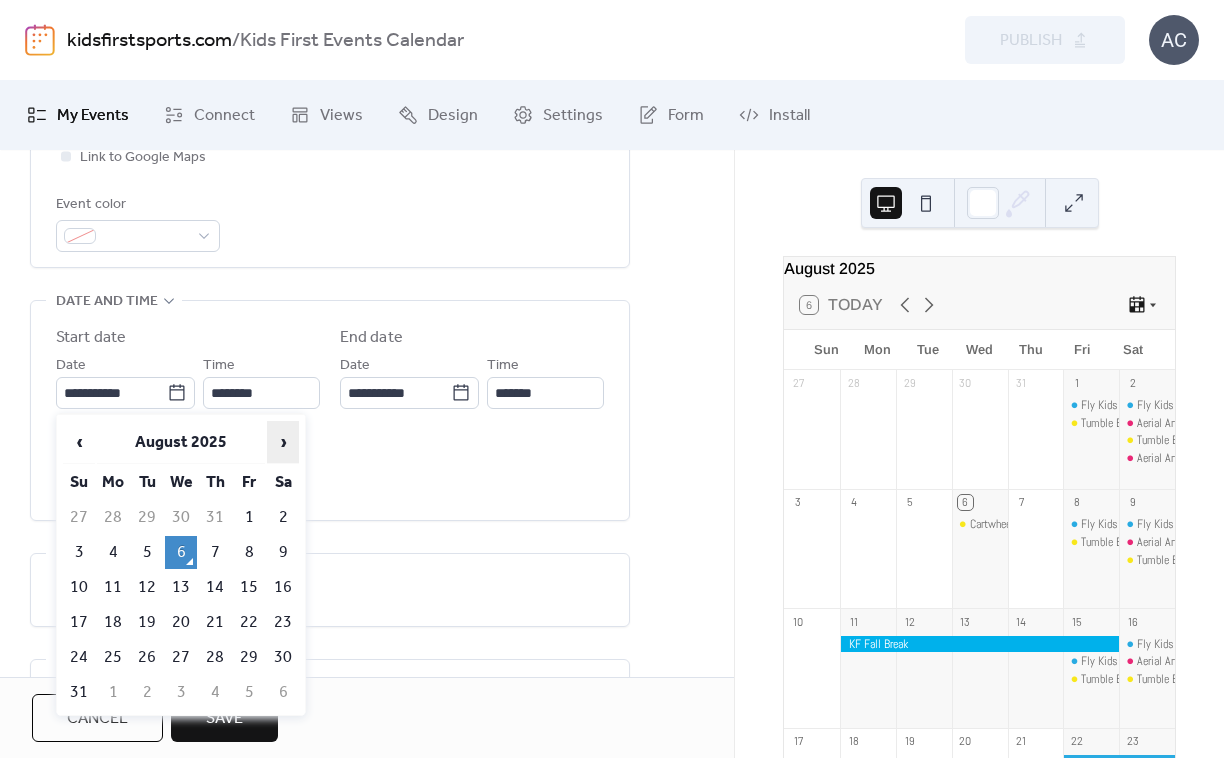 click on "›" at bounding box center [283, 442] 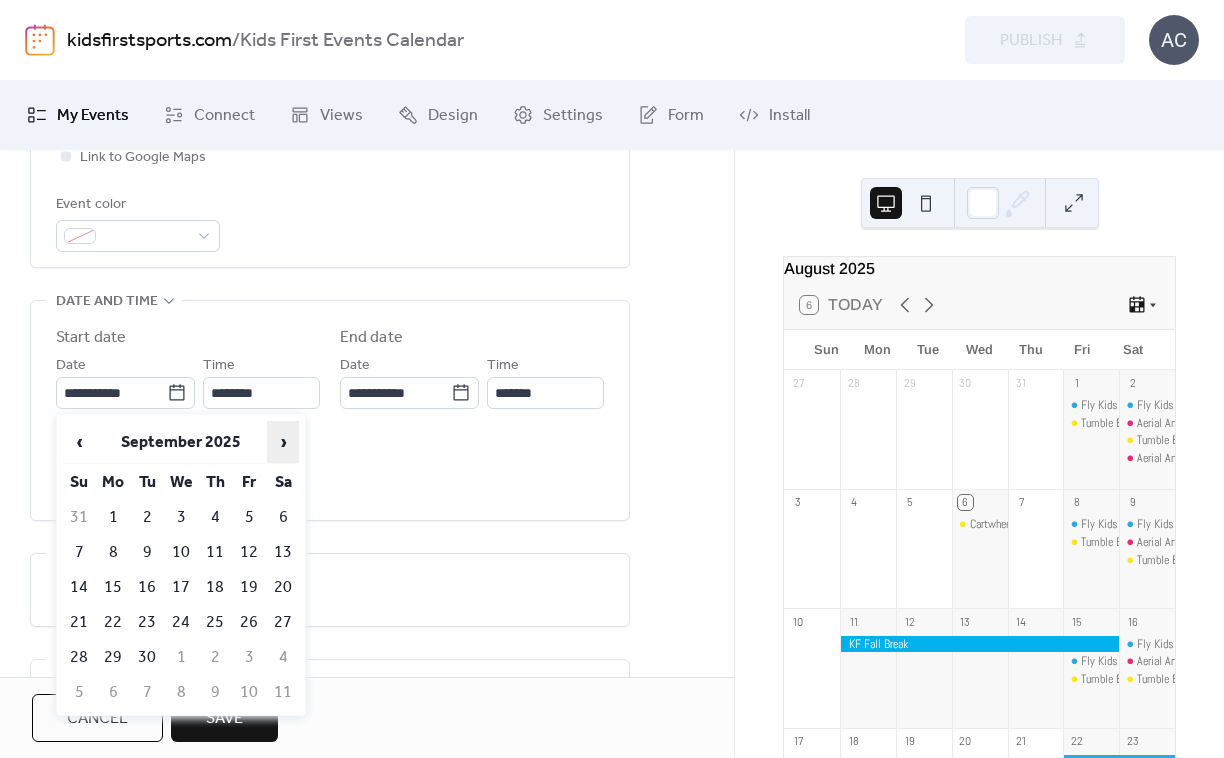 click on "›" at bounding box center [283, 442] 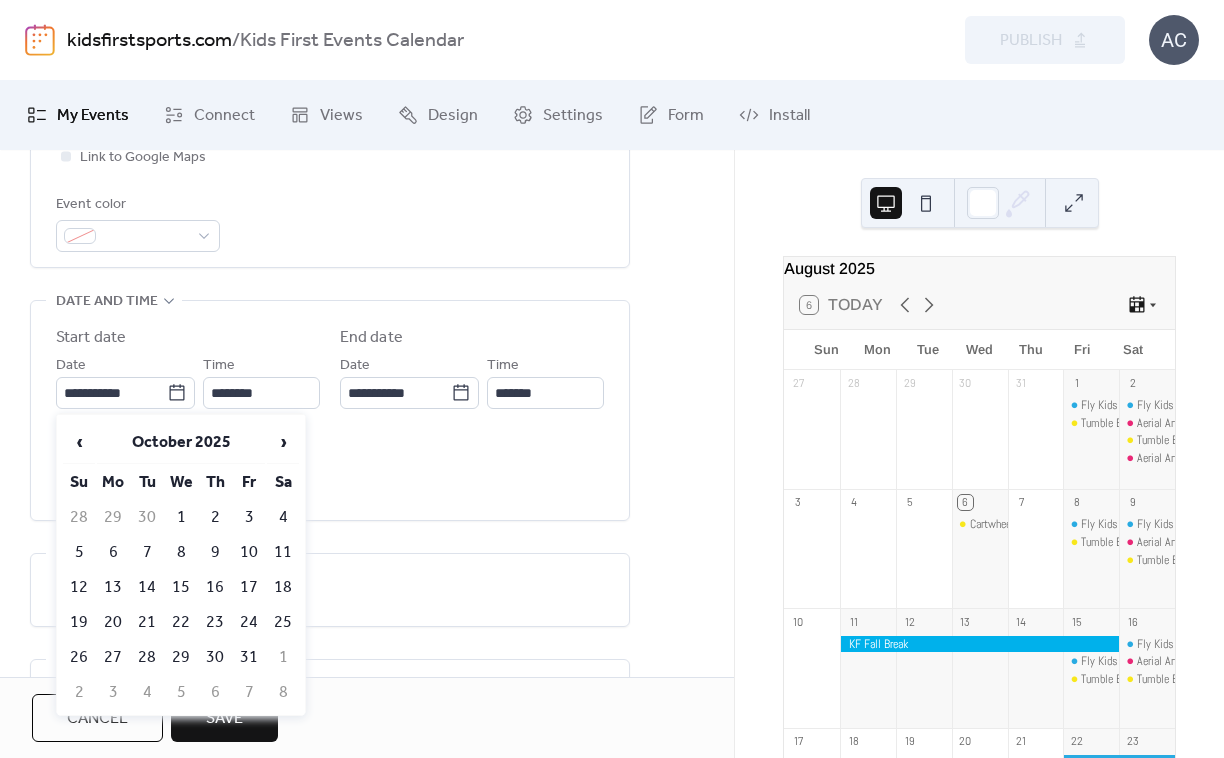 click on "4" at bounding box center [283, 517] 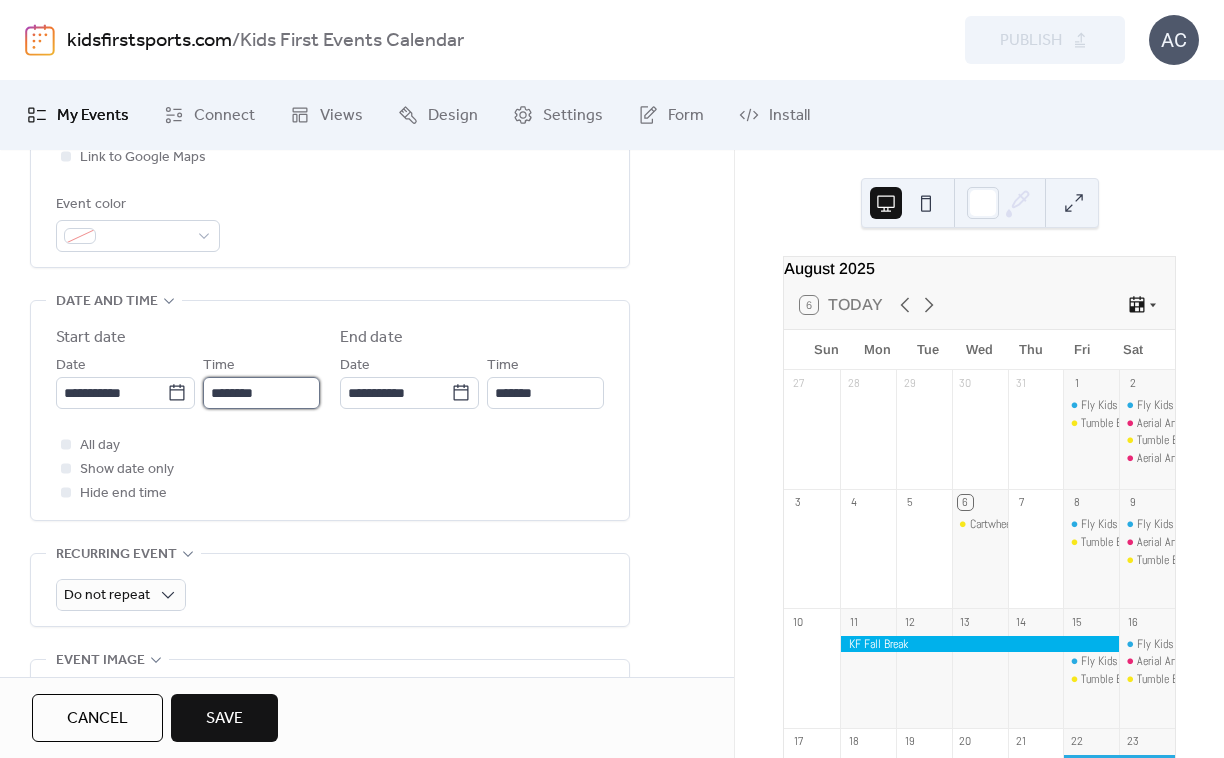 click on "********" at bounding box center [261, 393] 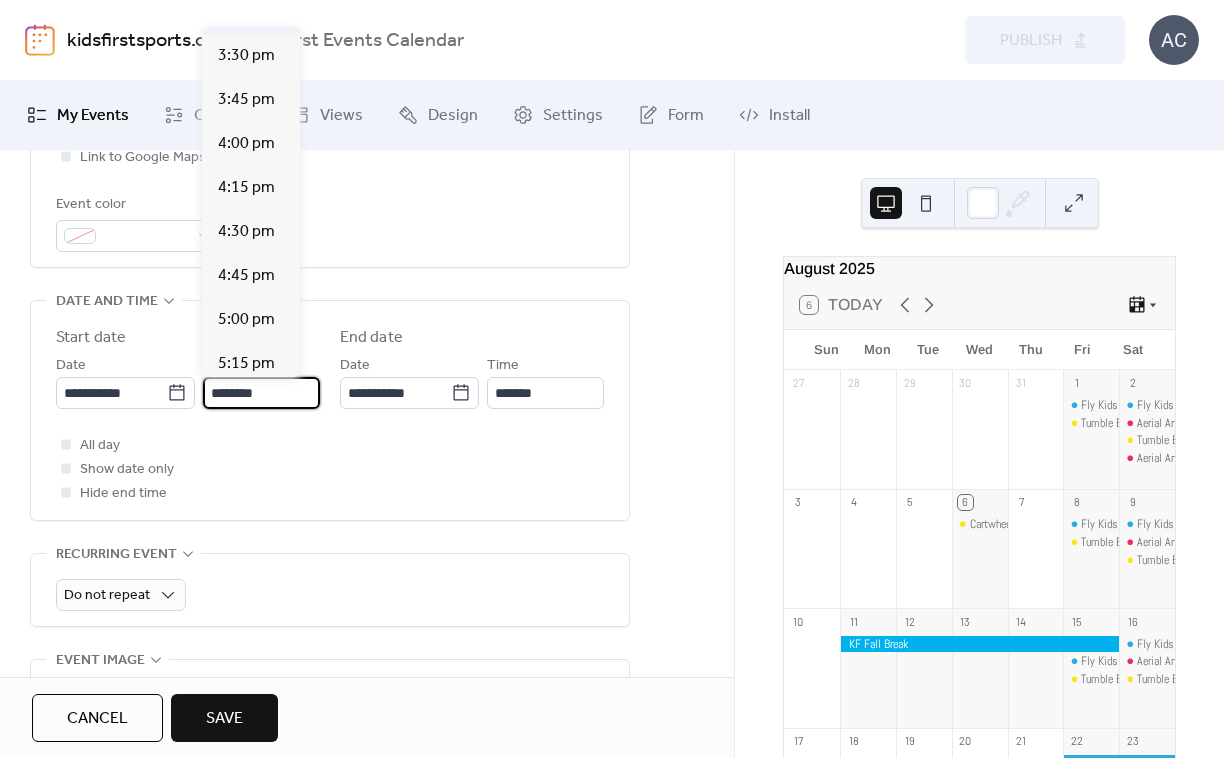scroll, scrollTop: 2721, scrollLeft: 0, axis: vertical 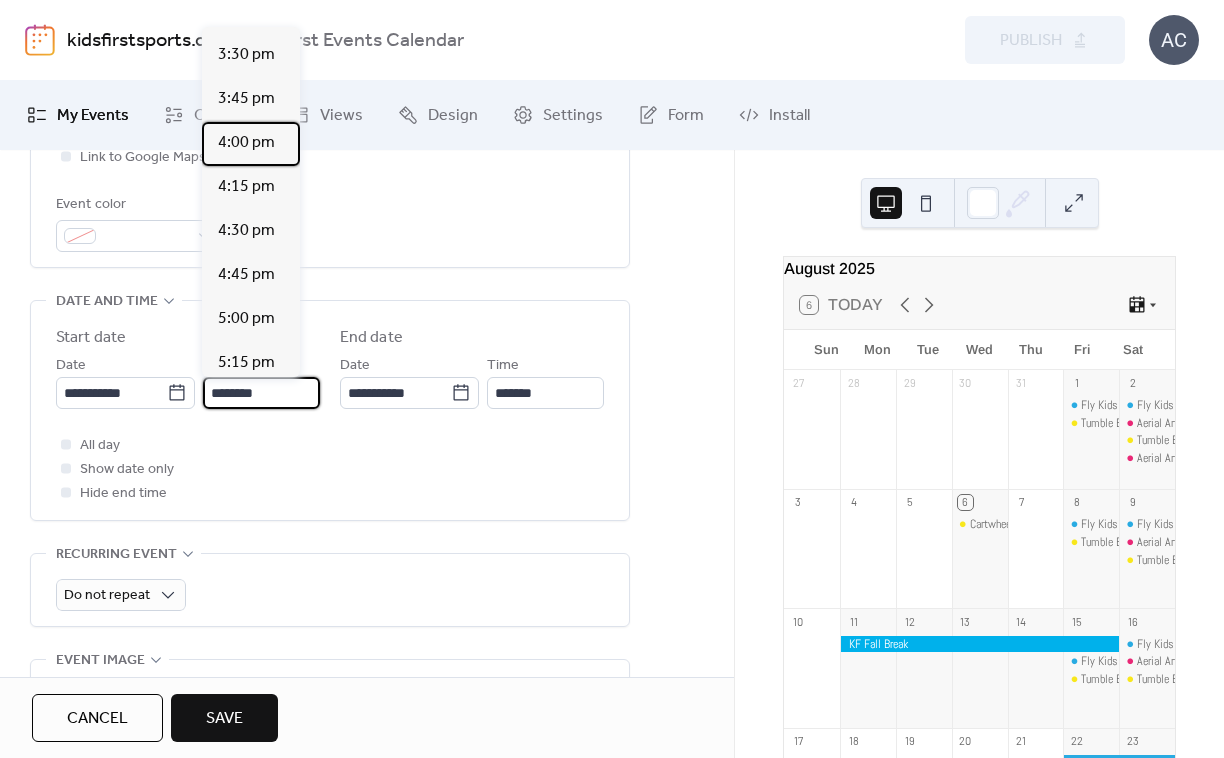 drag, startPoint x: 243, startPoint y: 280, endPoint x: 318, endPoint y: 322, distance: 85.95929 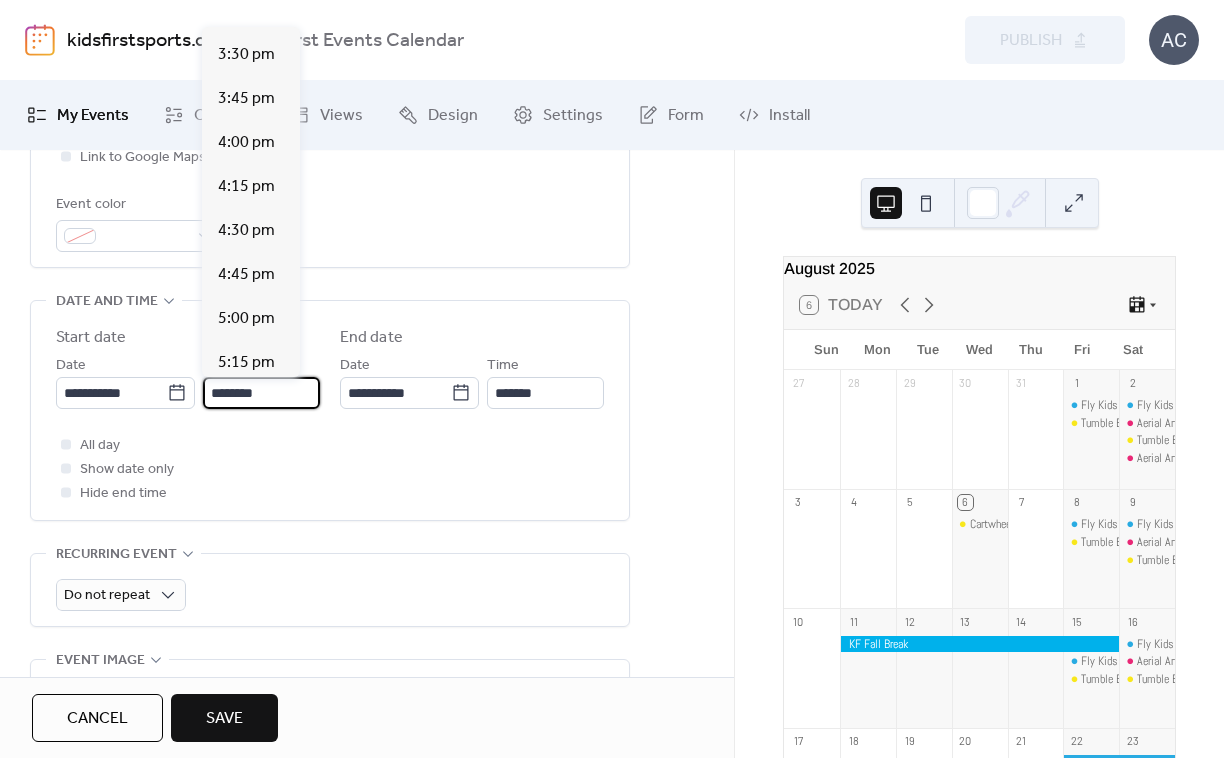 type on "*******" 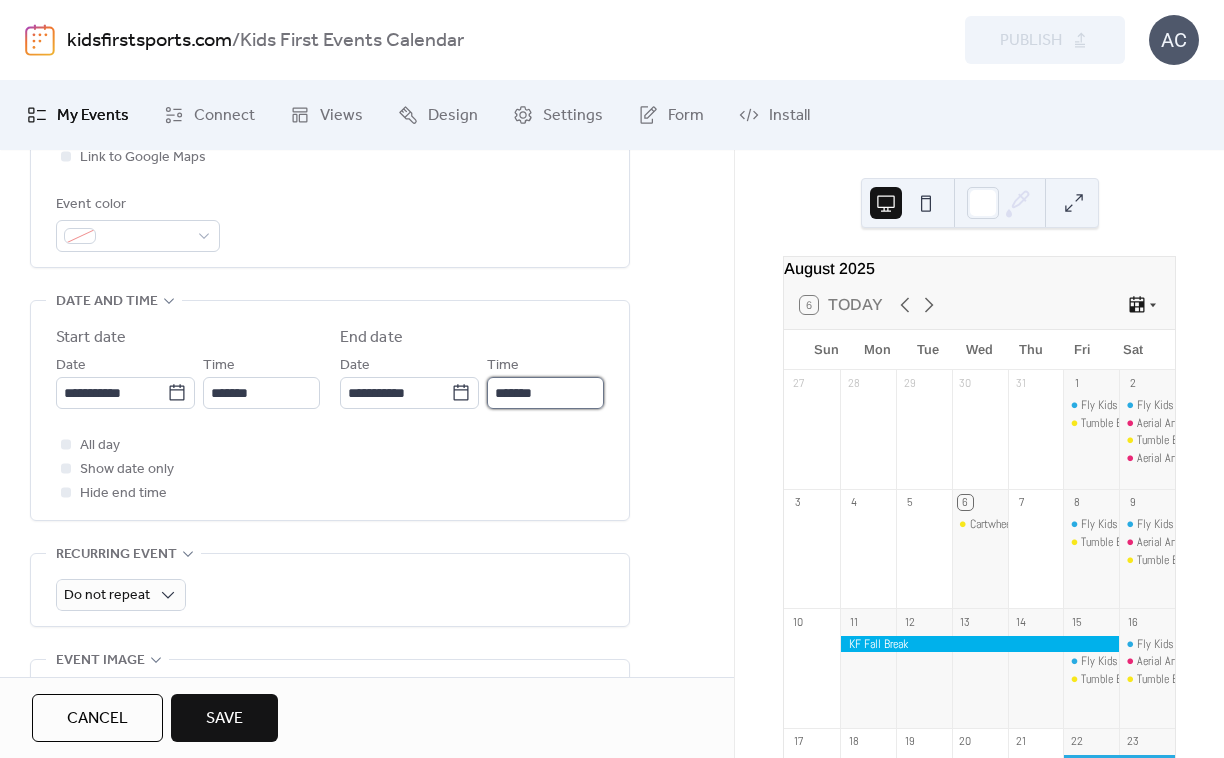 click on "*******" at bounding box center [545, 393] 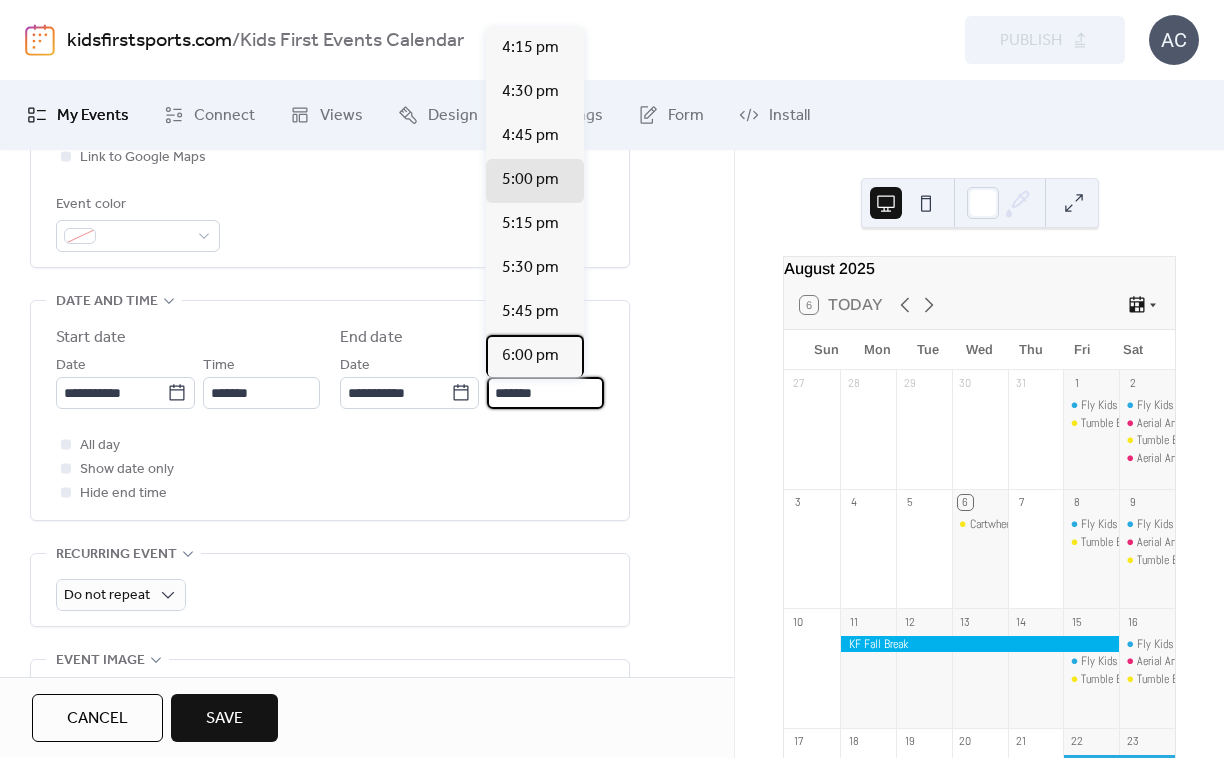 click on "6:00 pm" at bounding box center (530, 356) 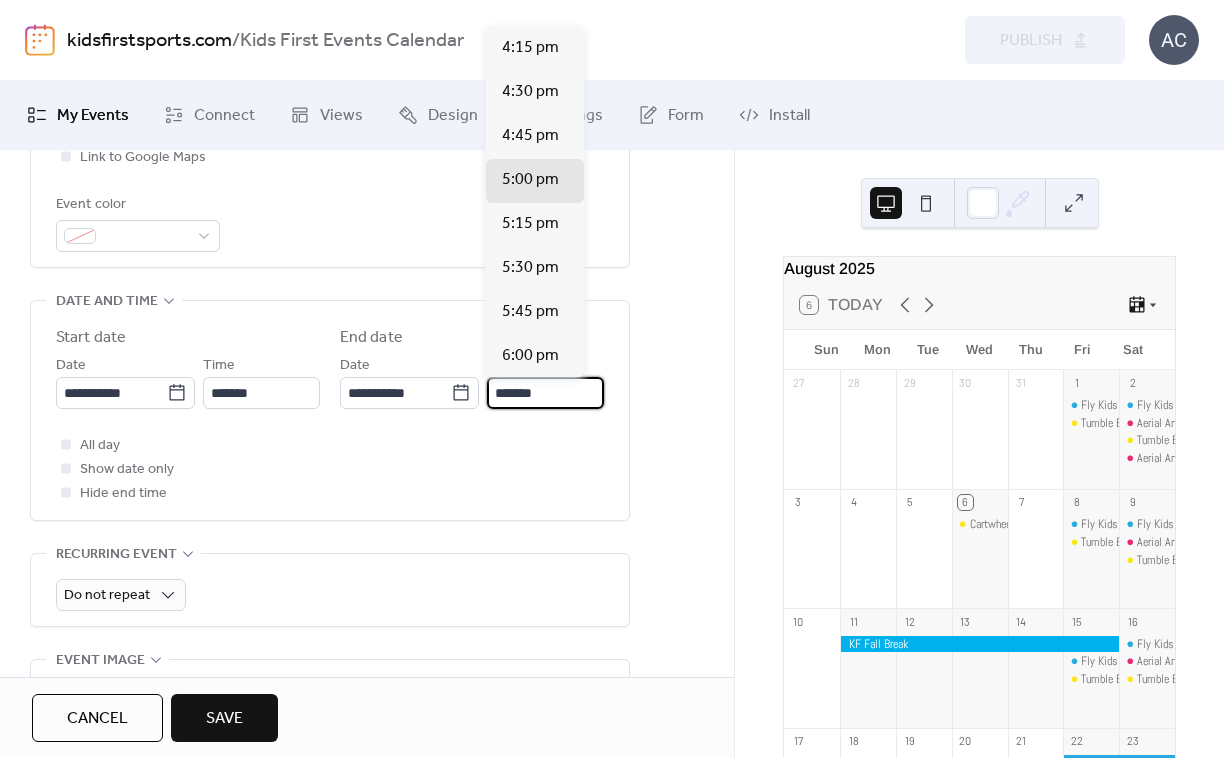 type on "*******" 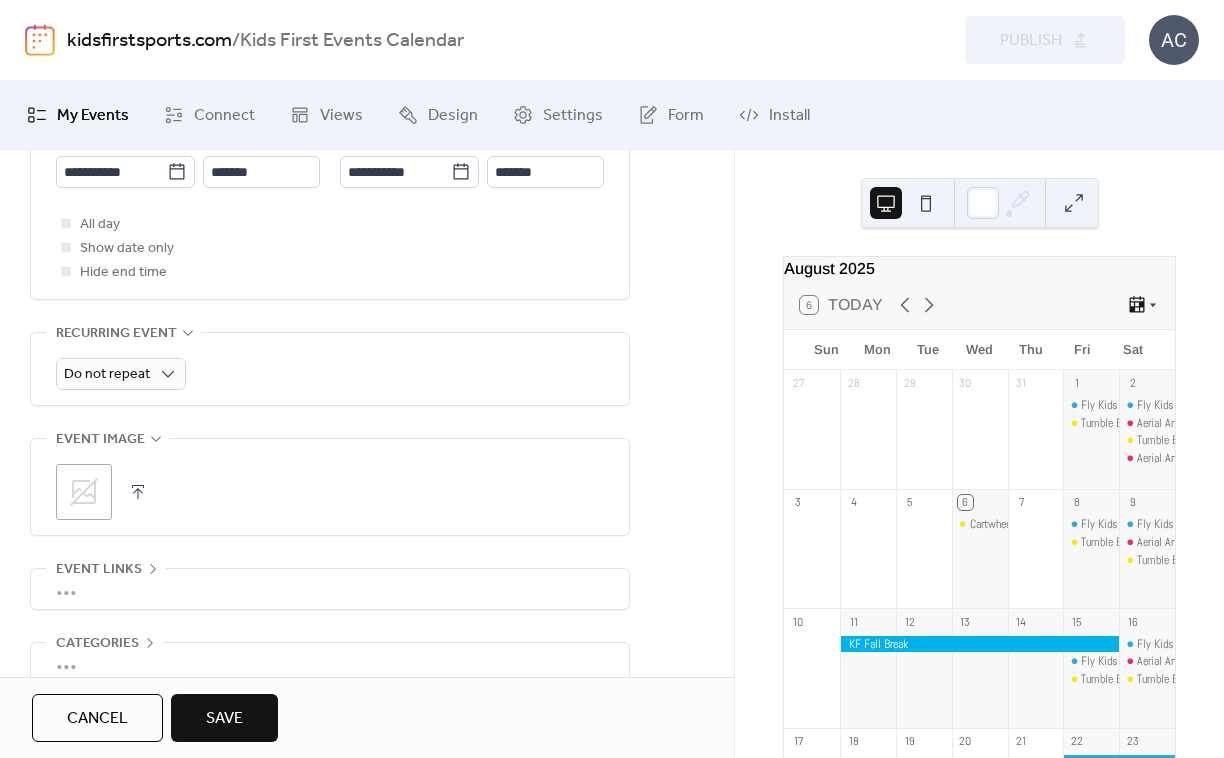 scroll, scrollTop: 791, scrollLeft: 0, axis: vertical 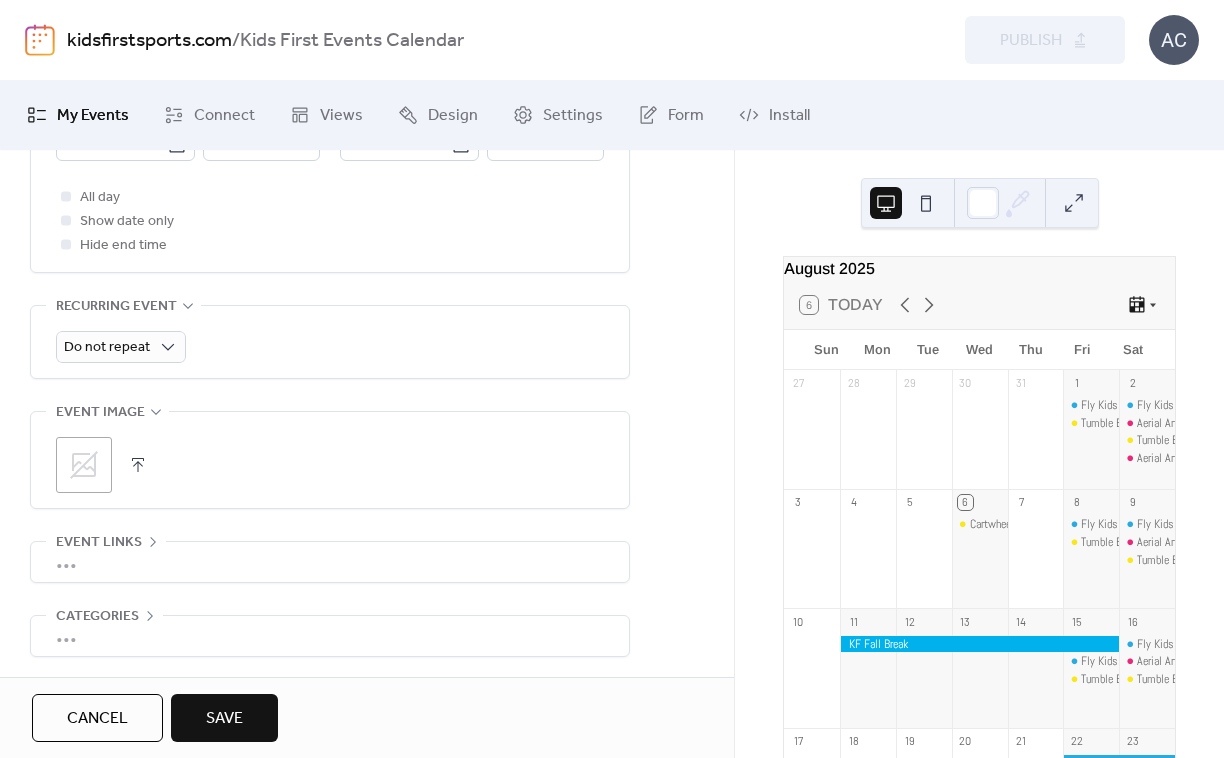 click 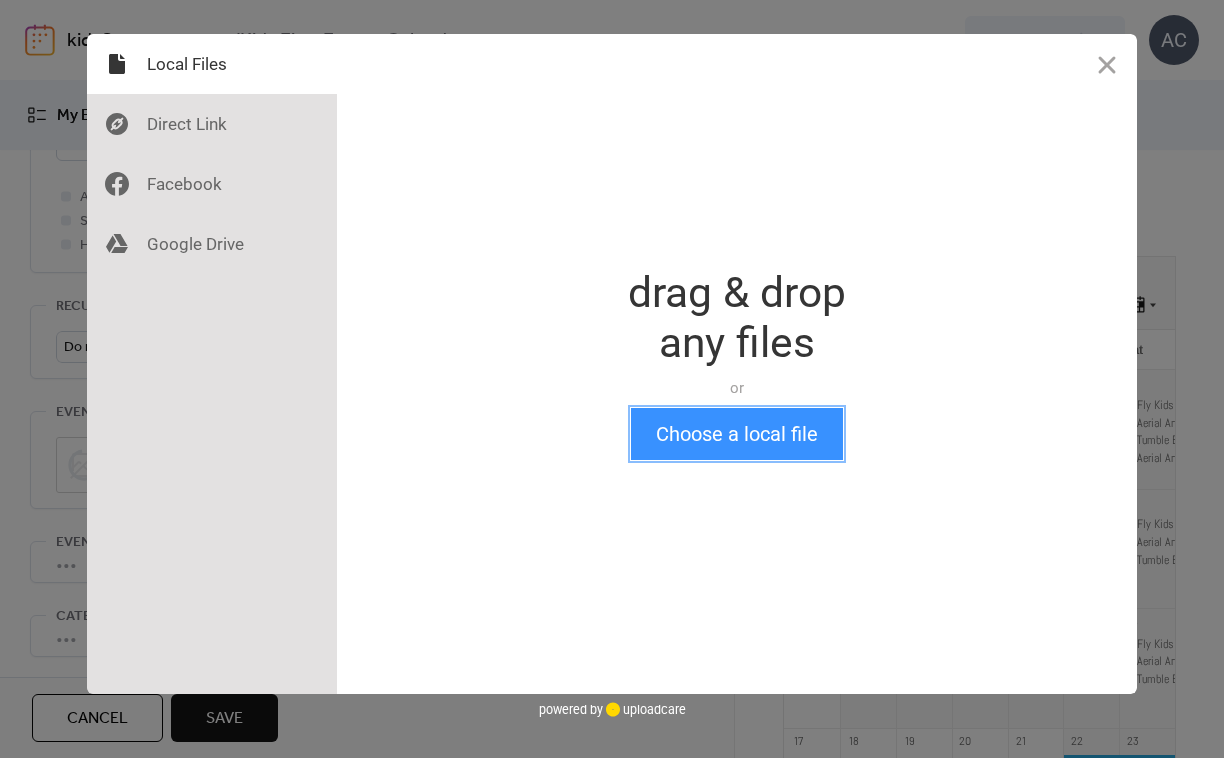 click on "Choose a local file" at bounding box center [737, 434] 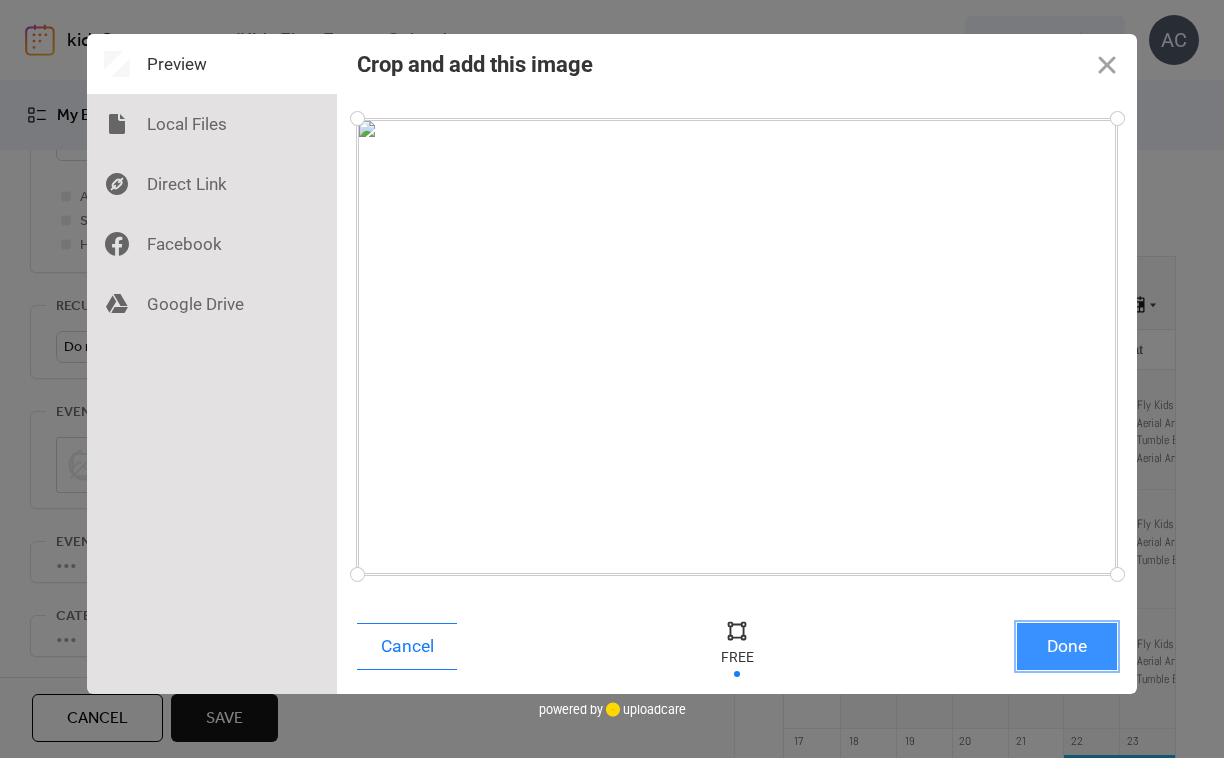 click on "Done" at bounding box center [1067, 646] 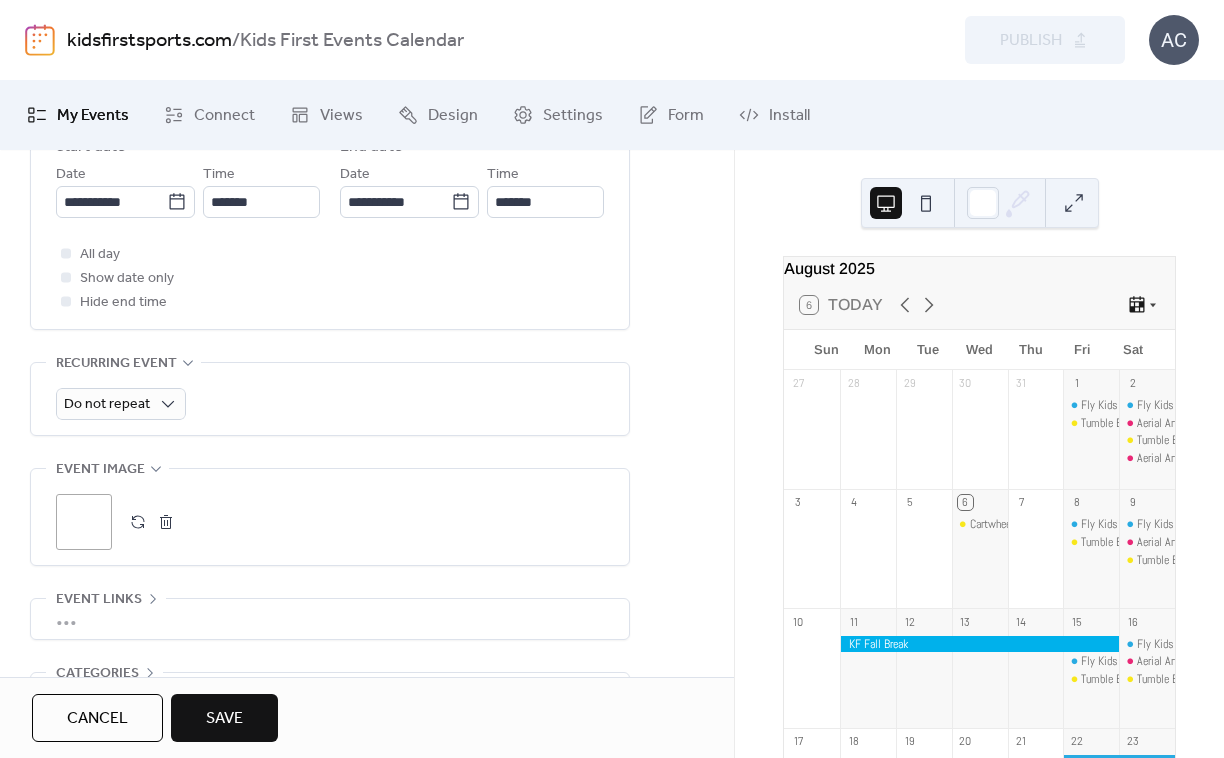 scroll, scrollTop: 875, scrollLeft: 0, axis: vertical 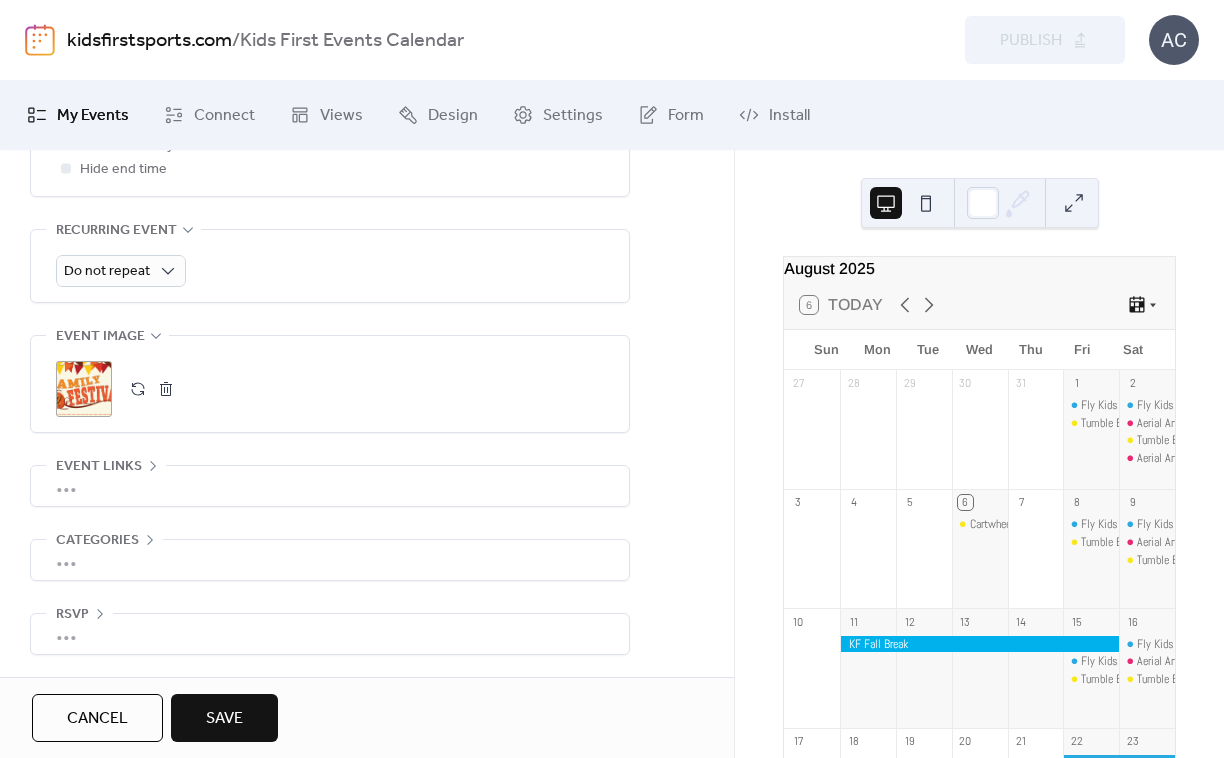 click on "•••" at bounding box center (330, 486) 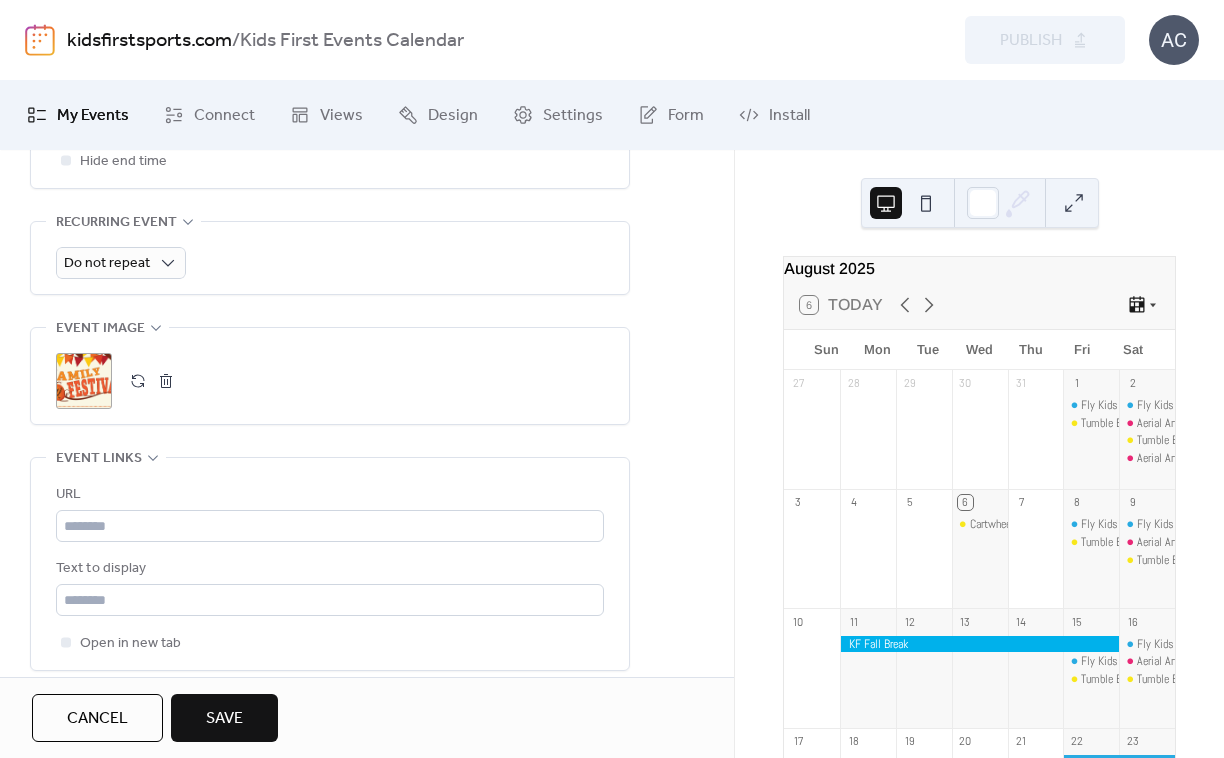 scroll, scrollTop: 875, scrollLeft: 0, axis: vertical 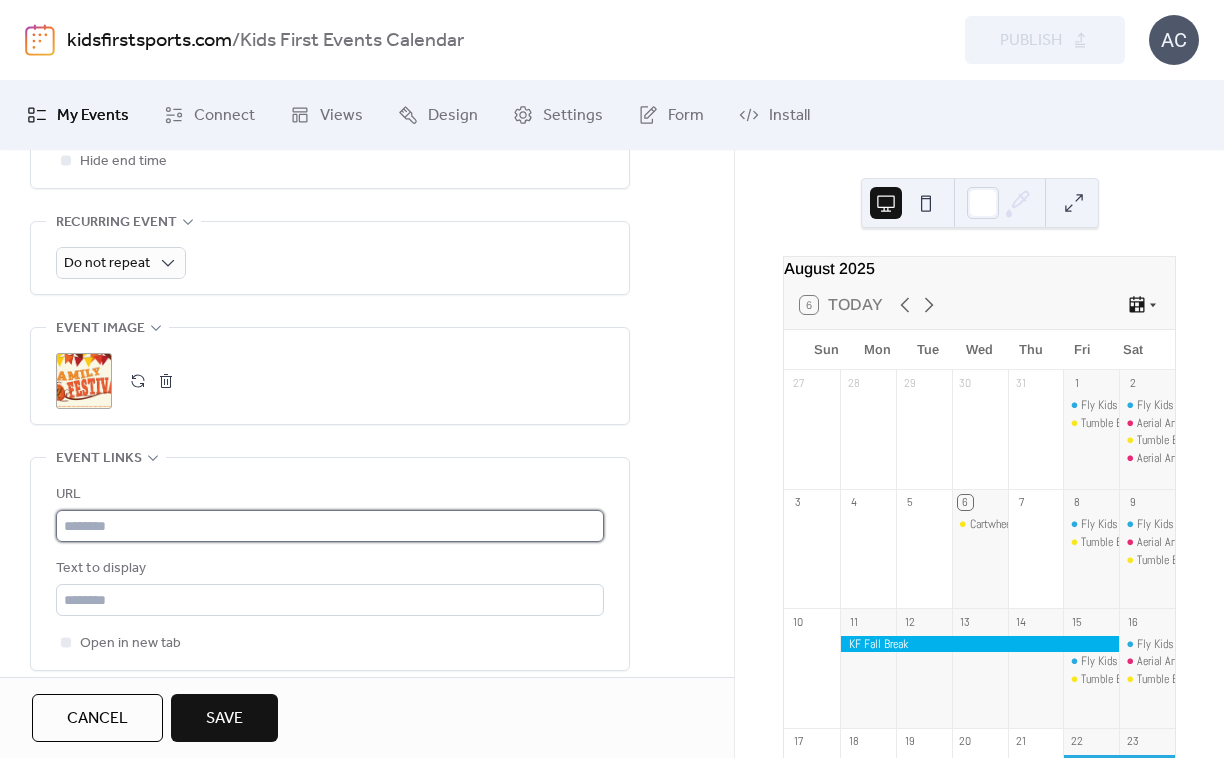 click at bounding box center [330, 526] 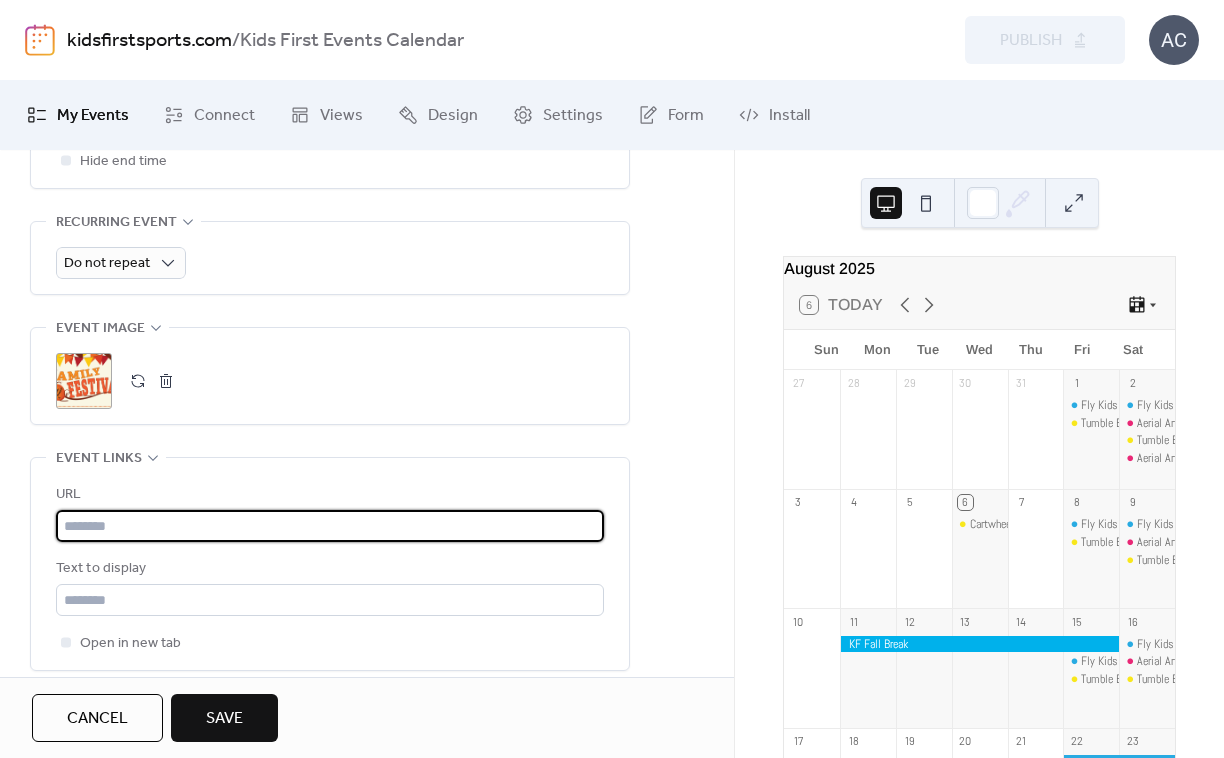 paste on "**********" 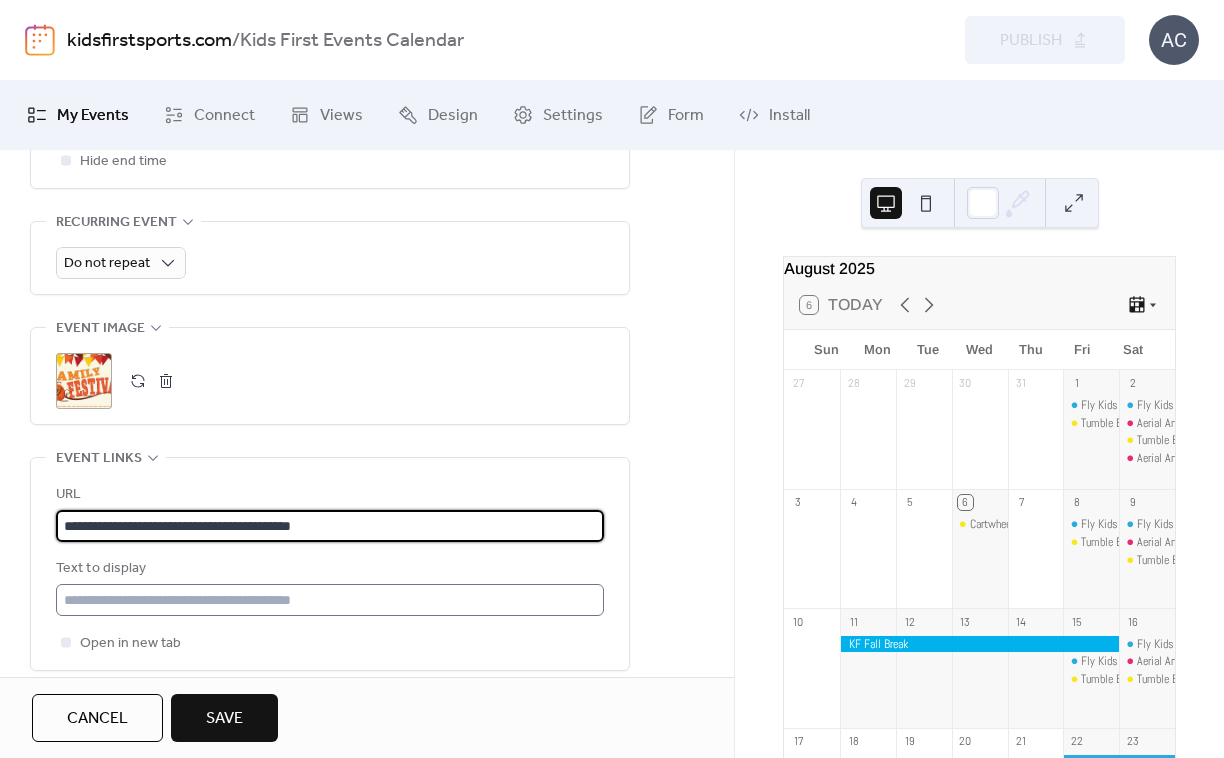 type on "**********" 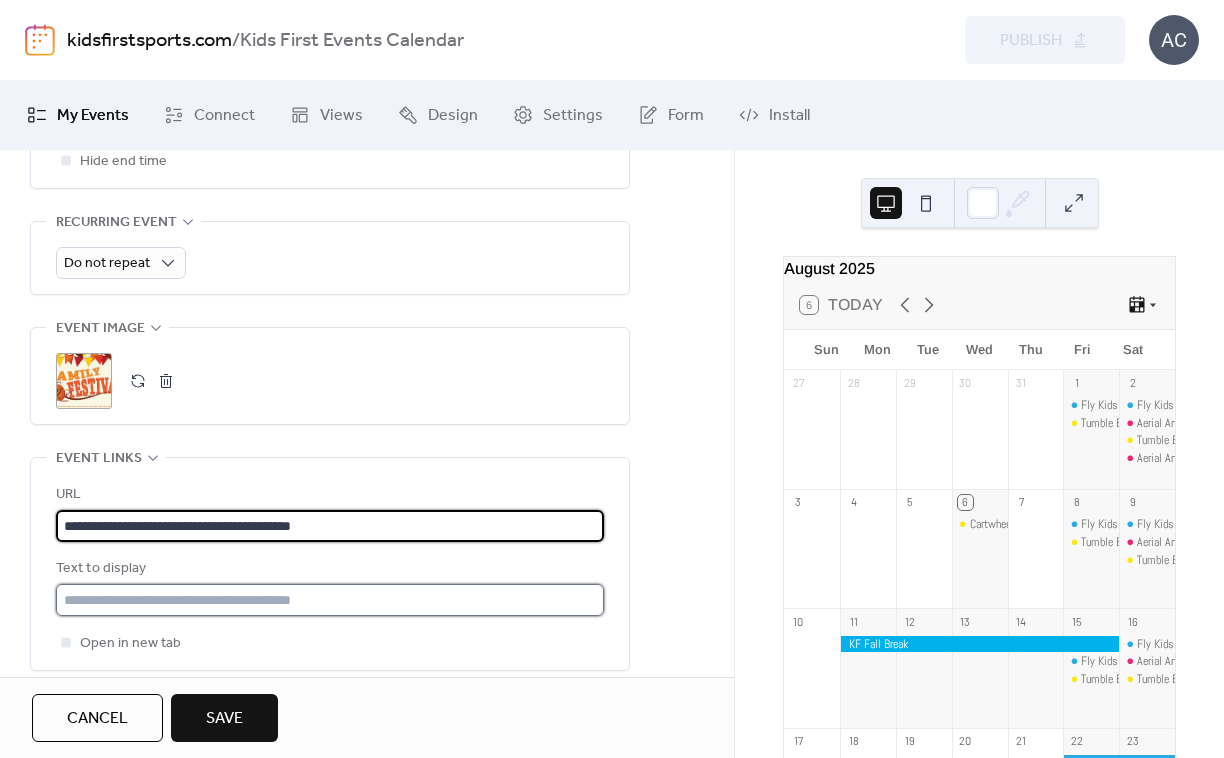 click at bounding box center [330, 600] 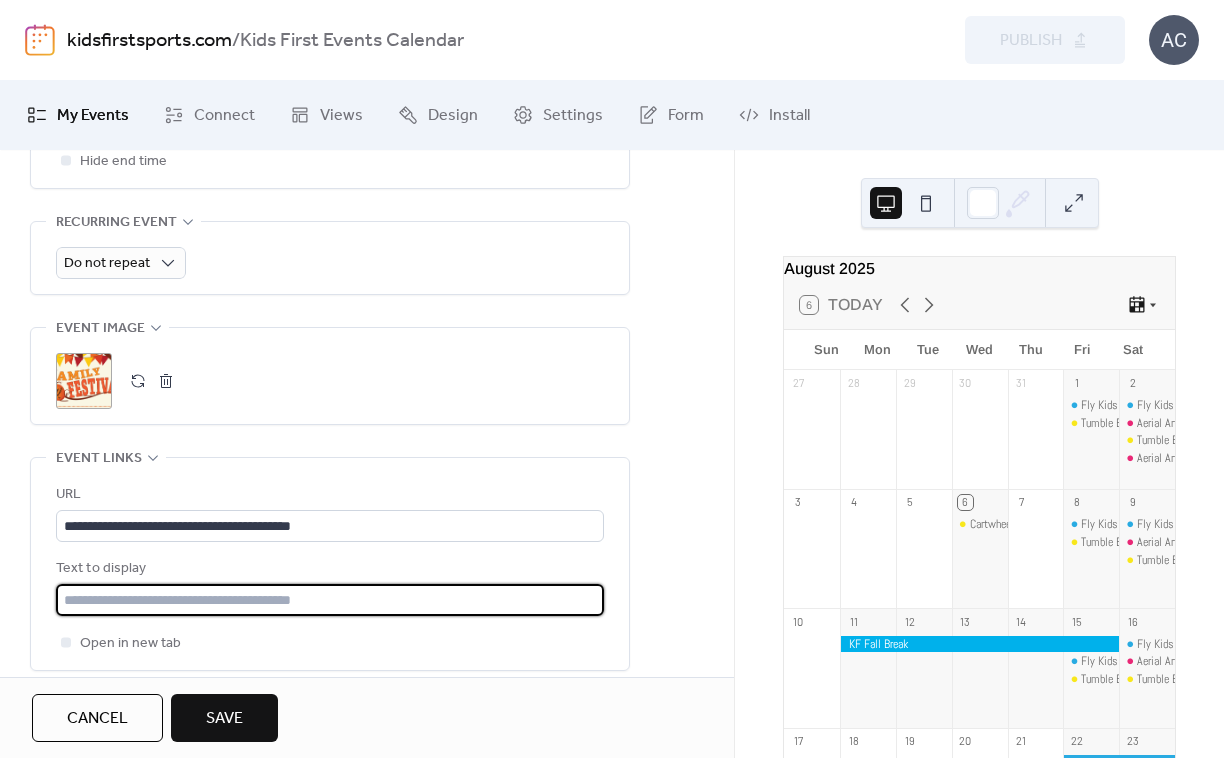 click at bounding box center [330, 600] 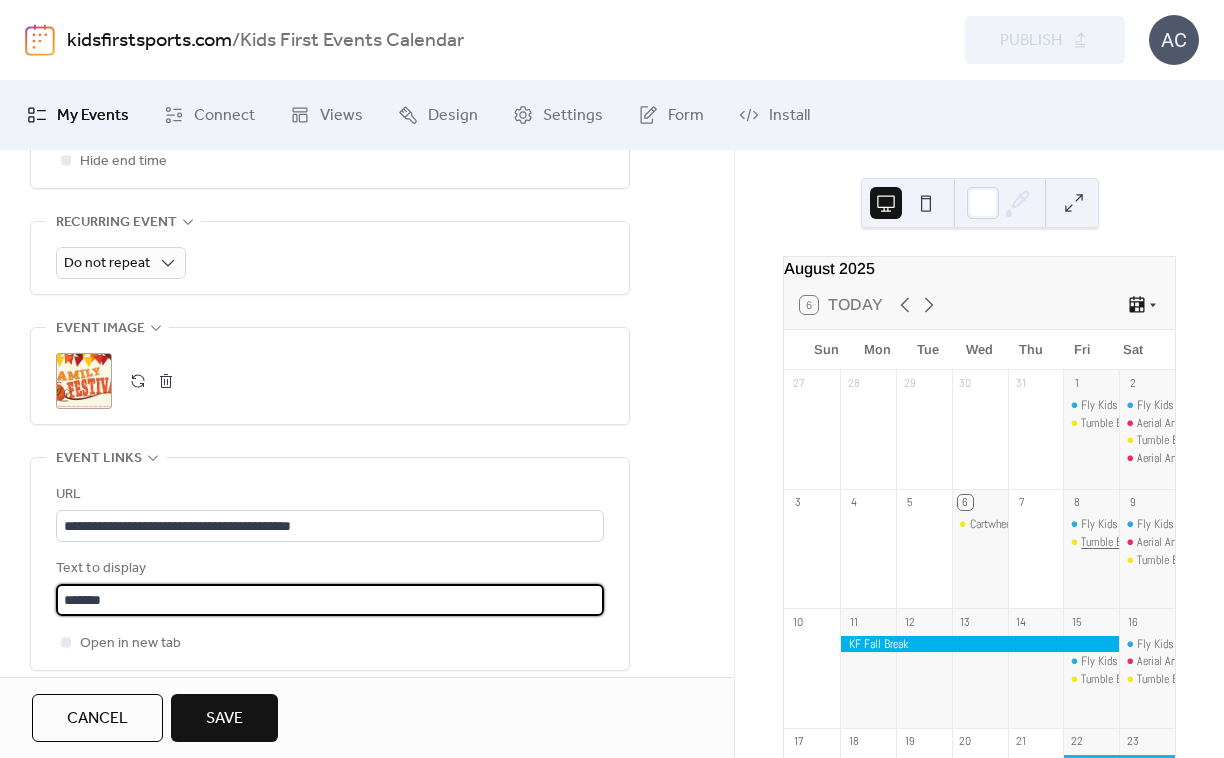 type on "*******" 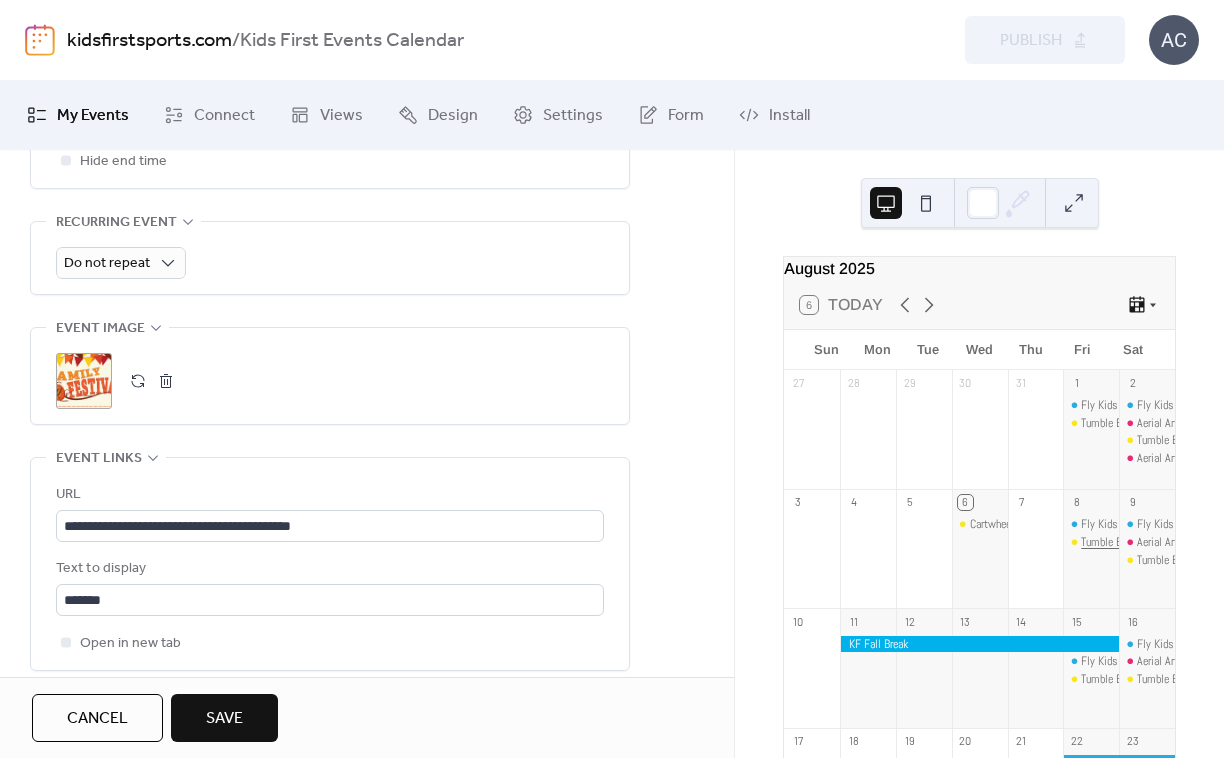 click on "Tumble Bees Open Play" at bounding box center [1132, 542] 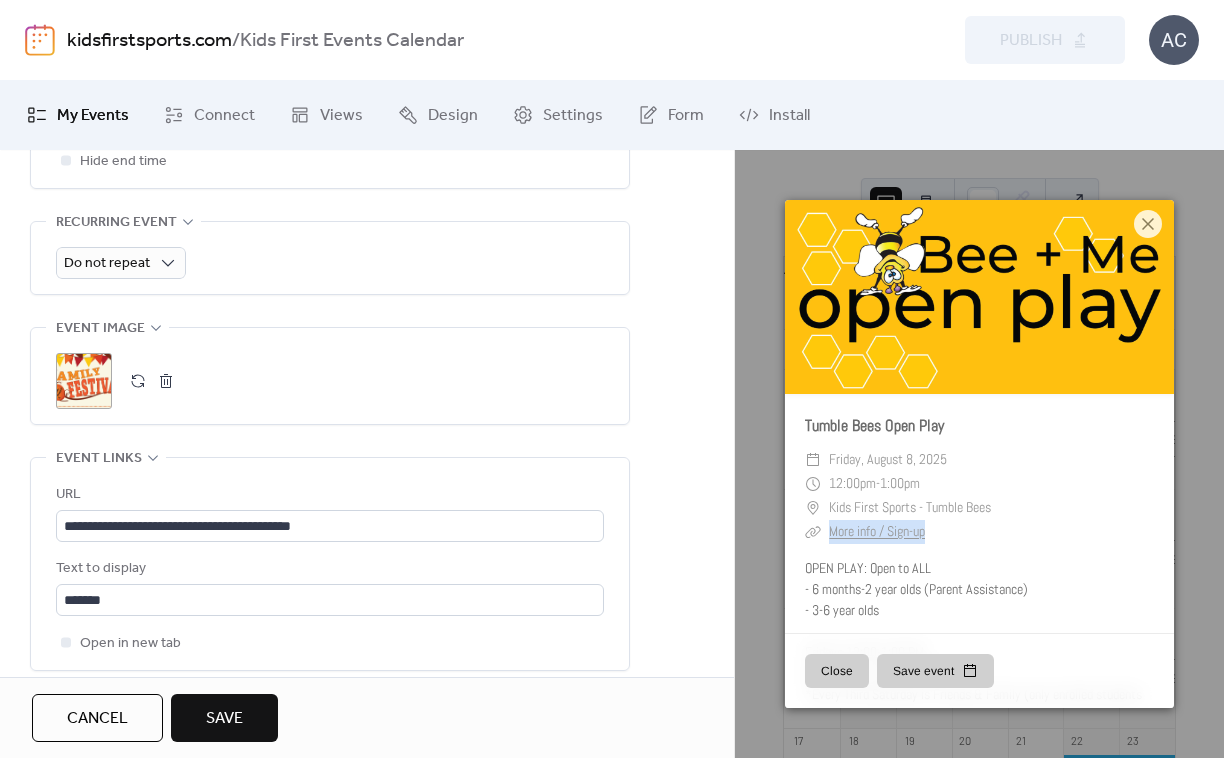 drag, startPoint x: 913, startPoint y: 533, endPoint x: 826, endPoint y: 537, distance: 87.0919 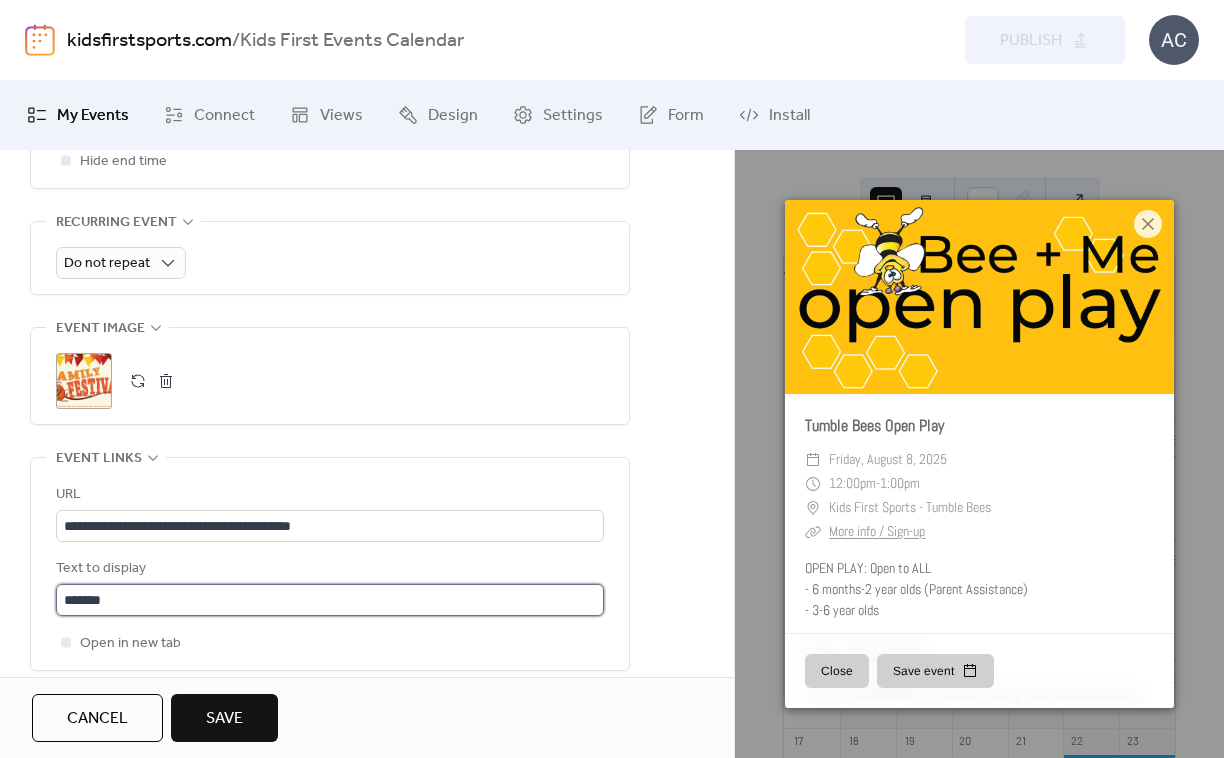 click on "*******" at bounding box center [330, 600] 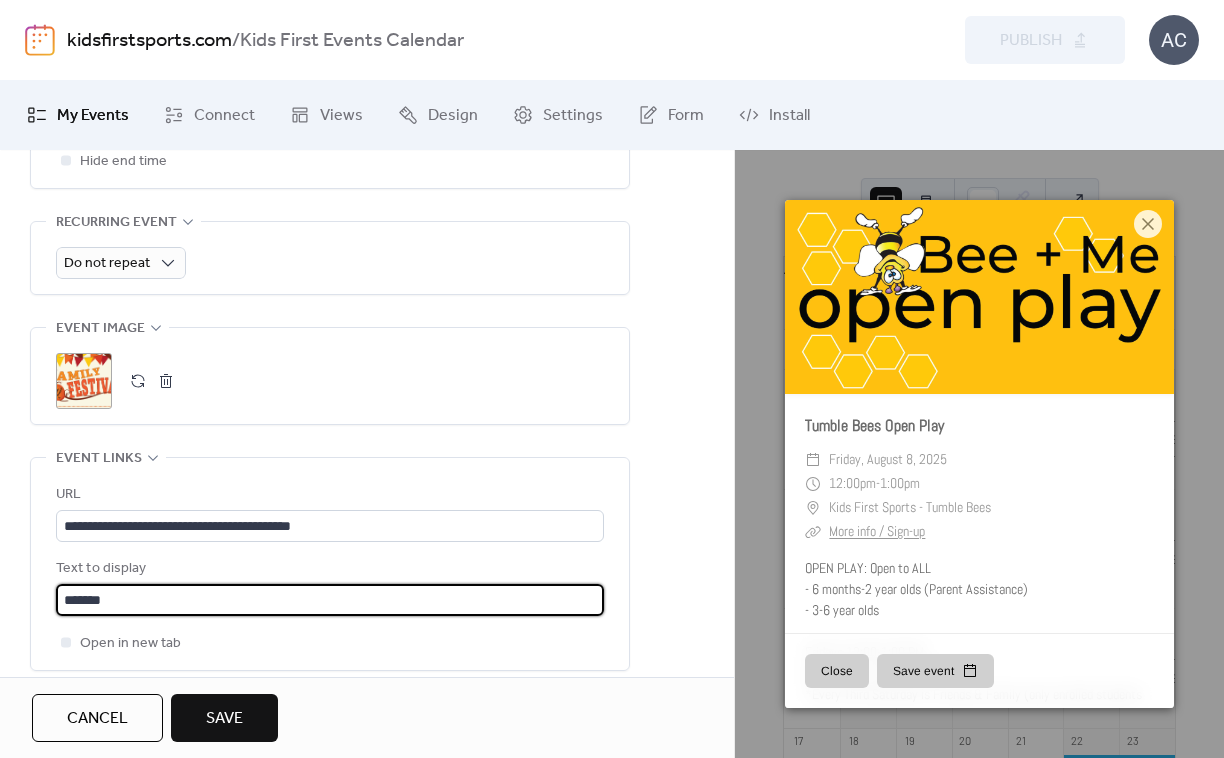 click on "*******" at bounding box center [330, 600] 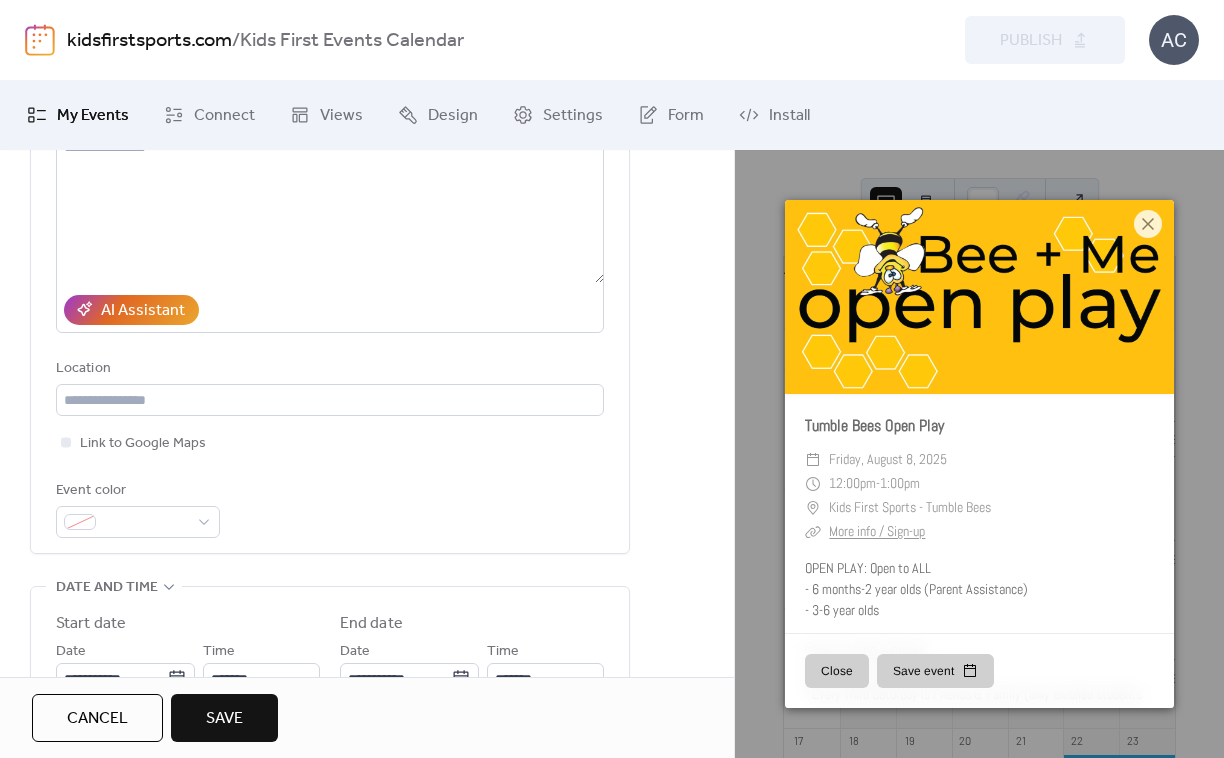 scroll, scrollTop: 268, scrollLeft: 0, axis: vertical 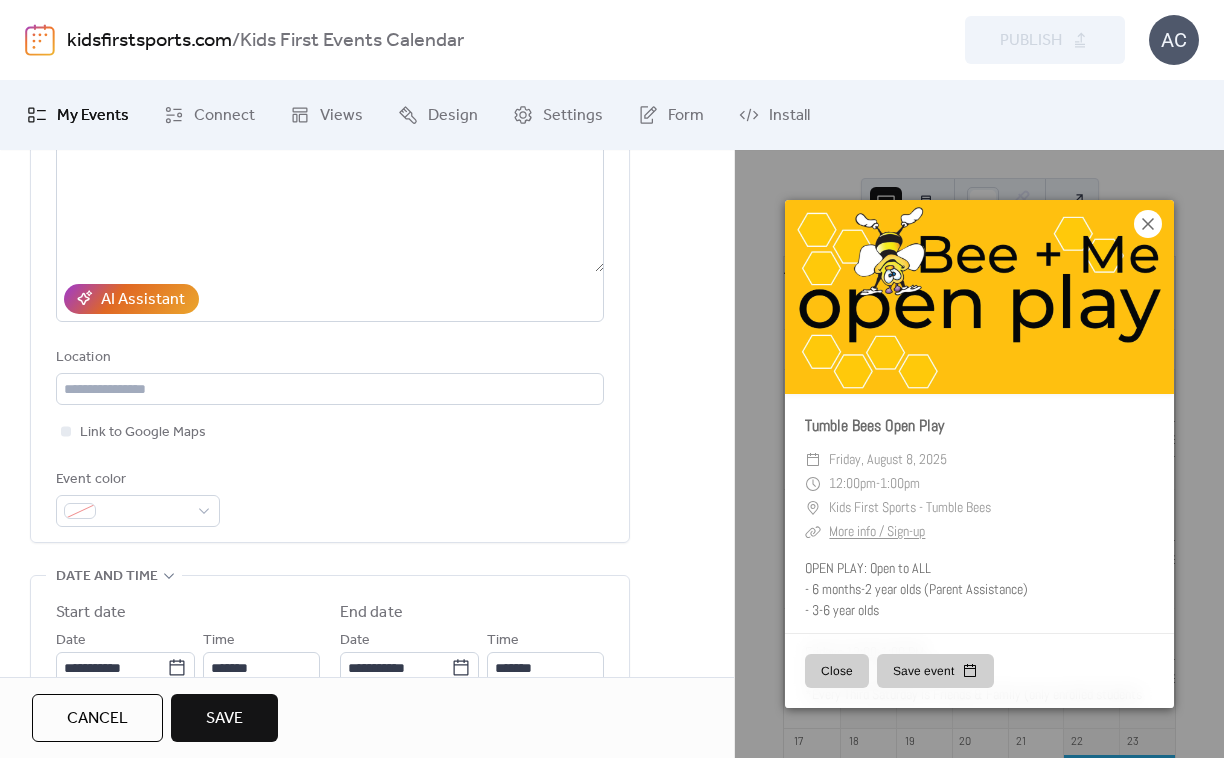 type on "**********" 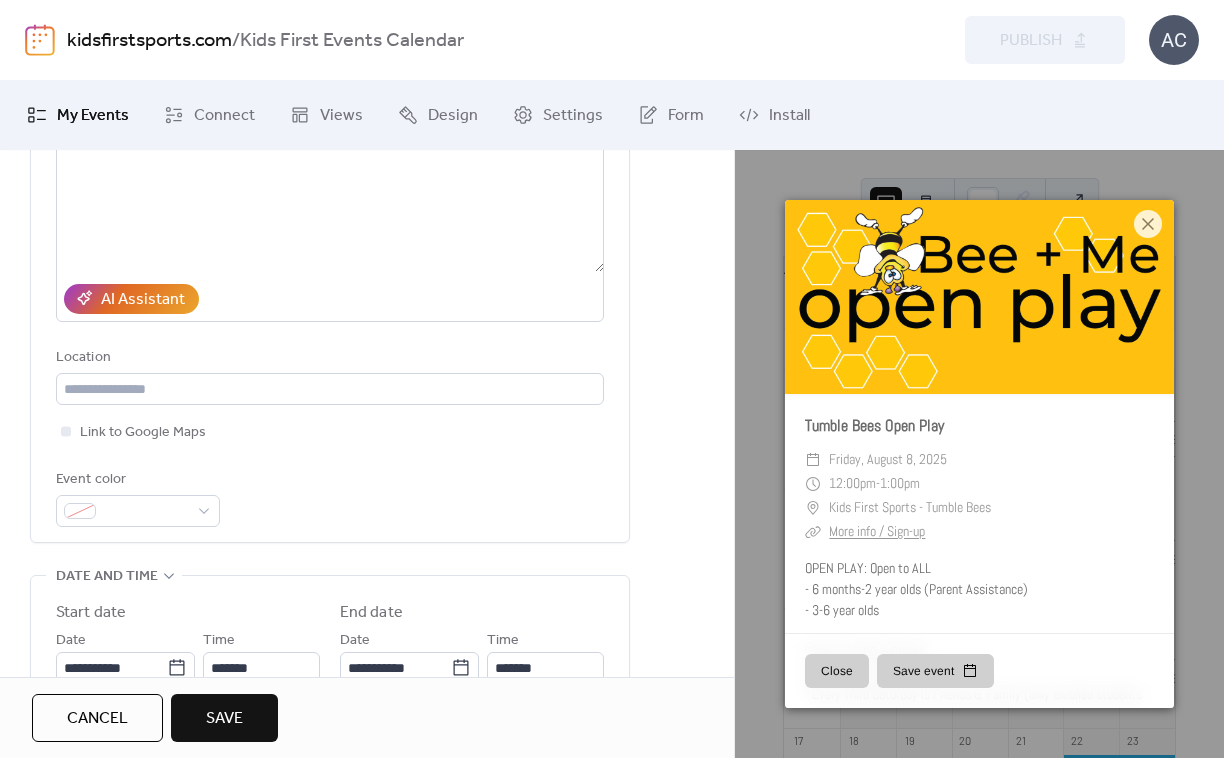 click 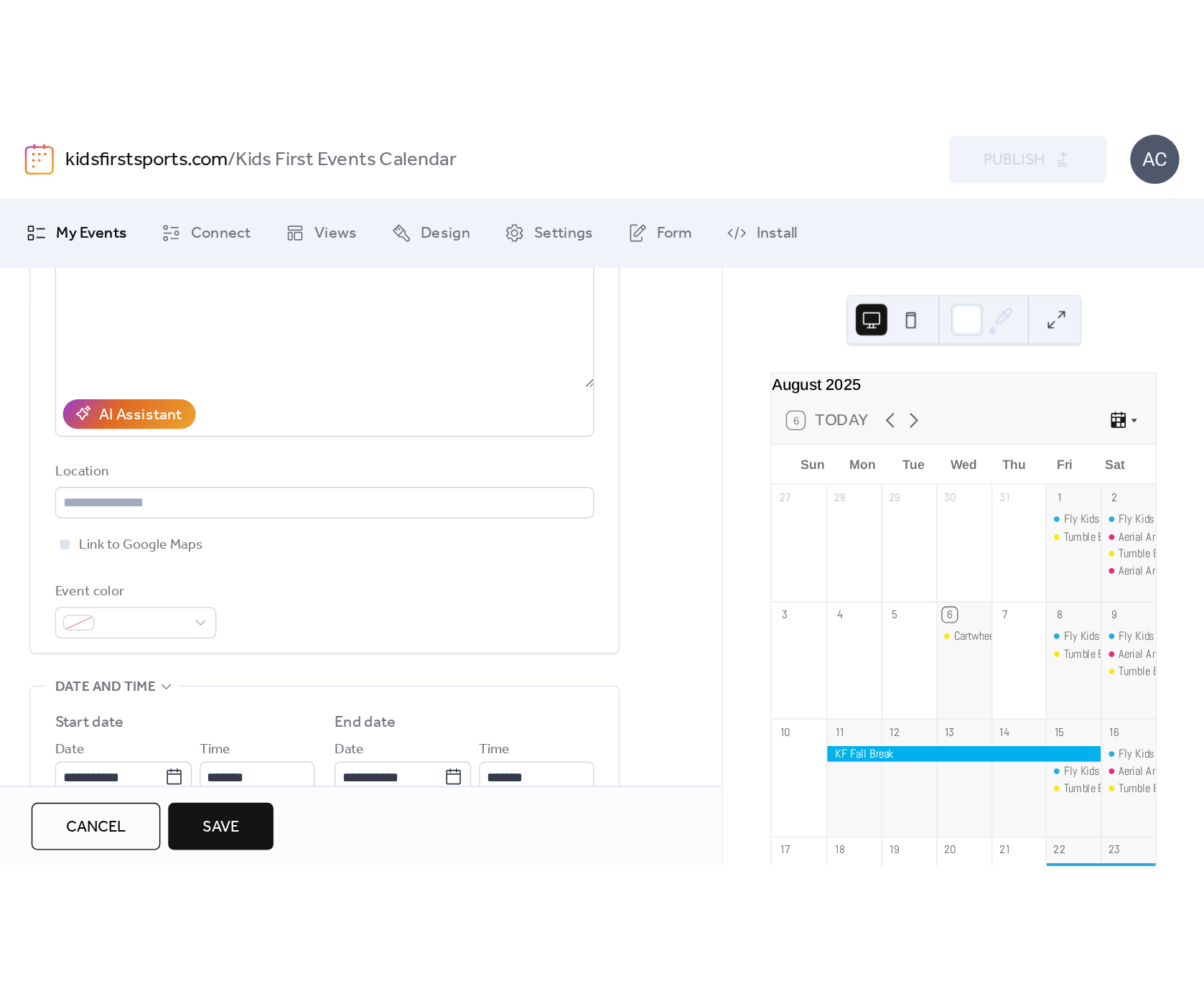 scroll, scrollTop: 0, scrollLeft: 0, axis: both 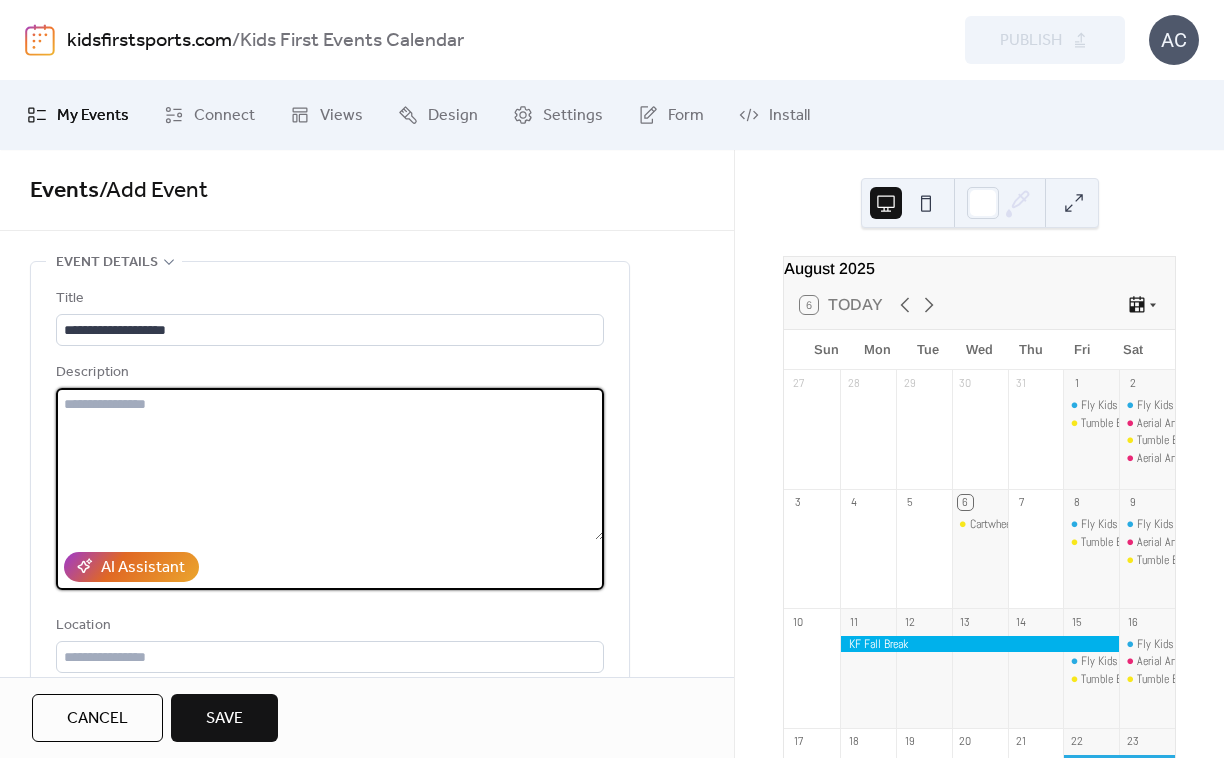 drag, startPoint x: 185, startPoint y: 422, endPoint x: 215, endPoint y: 422, distance: 30 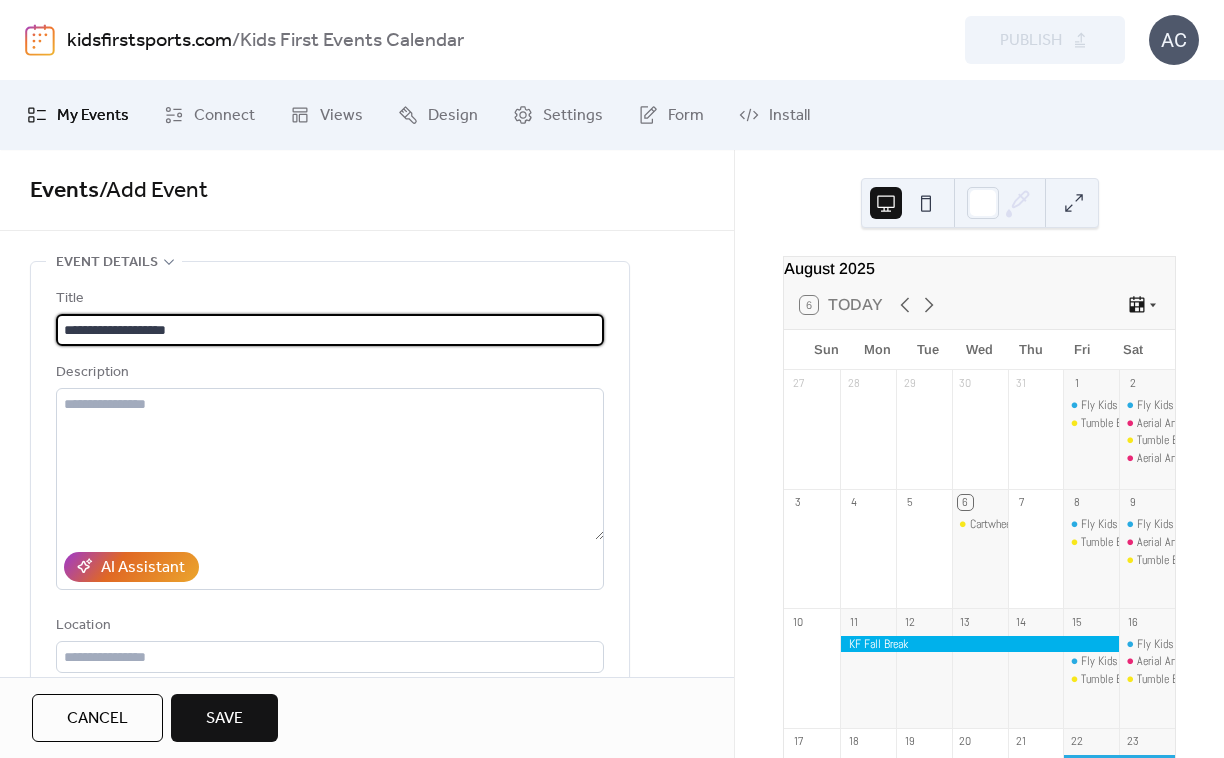 click on "**********" at bounding box center (330, 330) 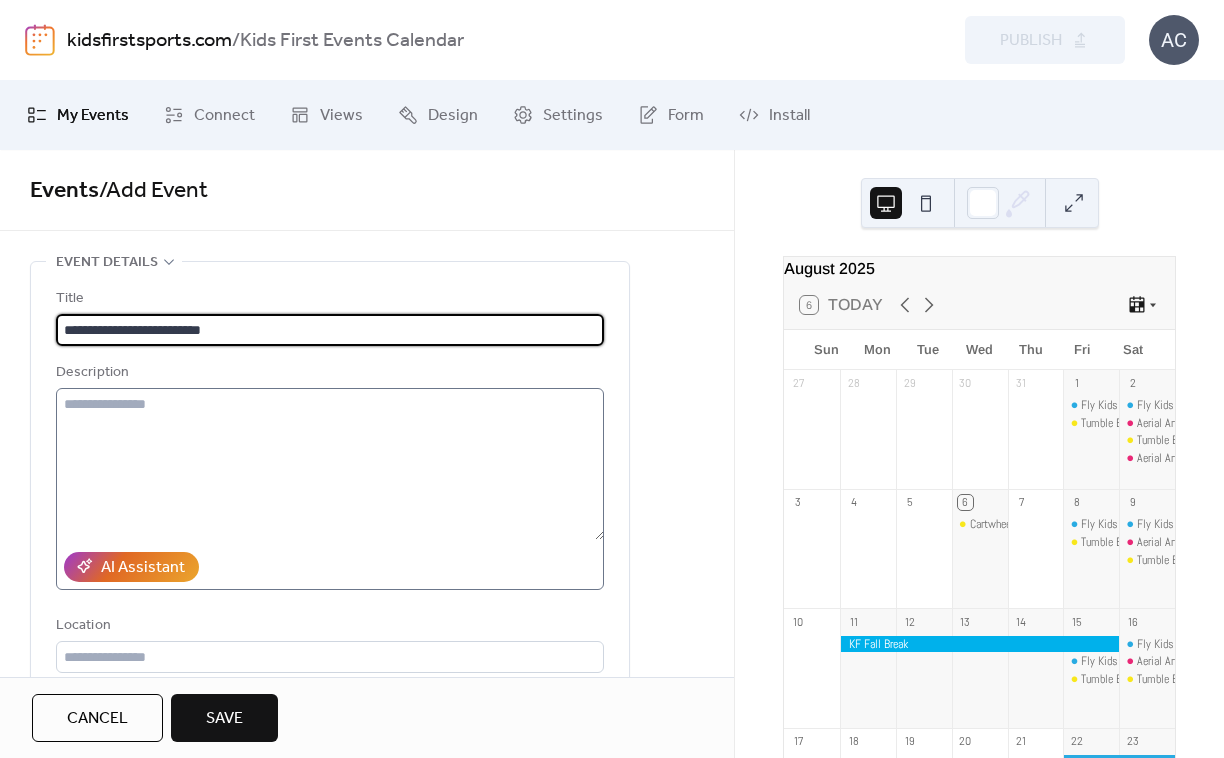 type on "**********" 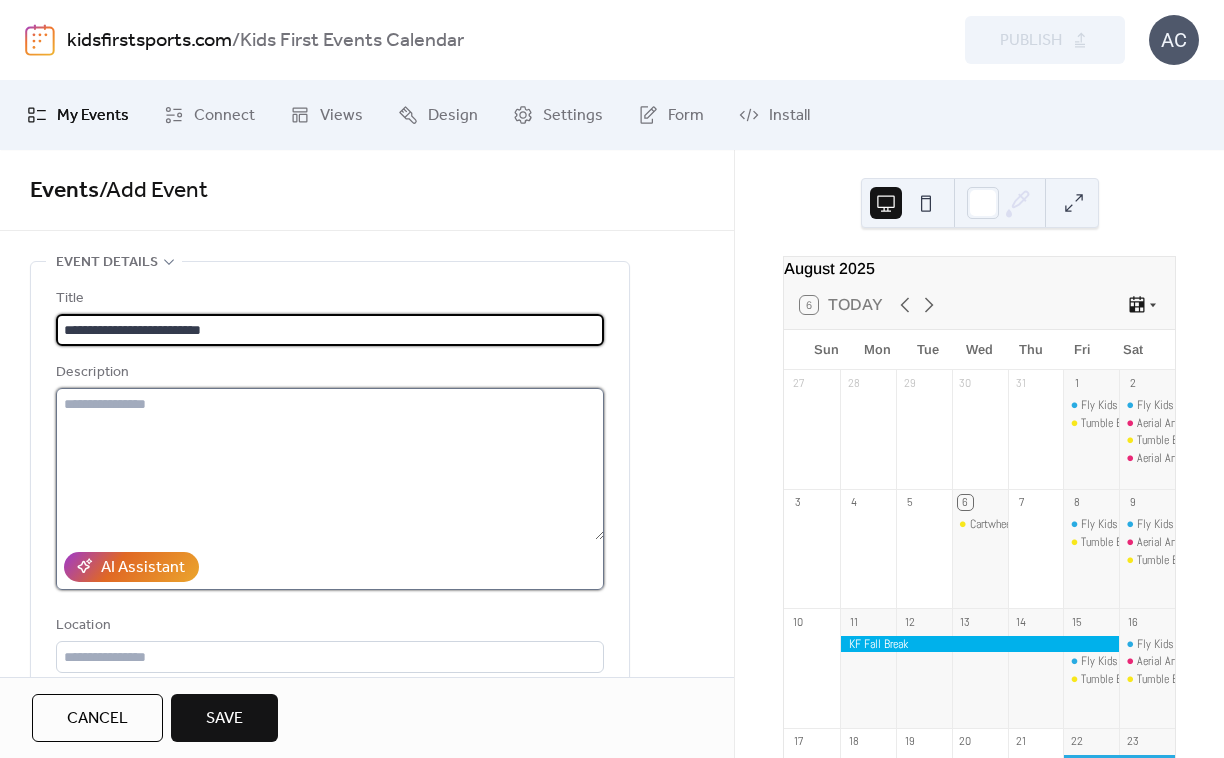 click at bounding box center [330, 464] 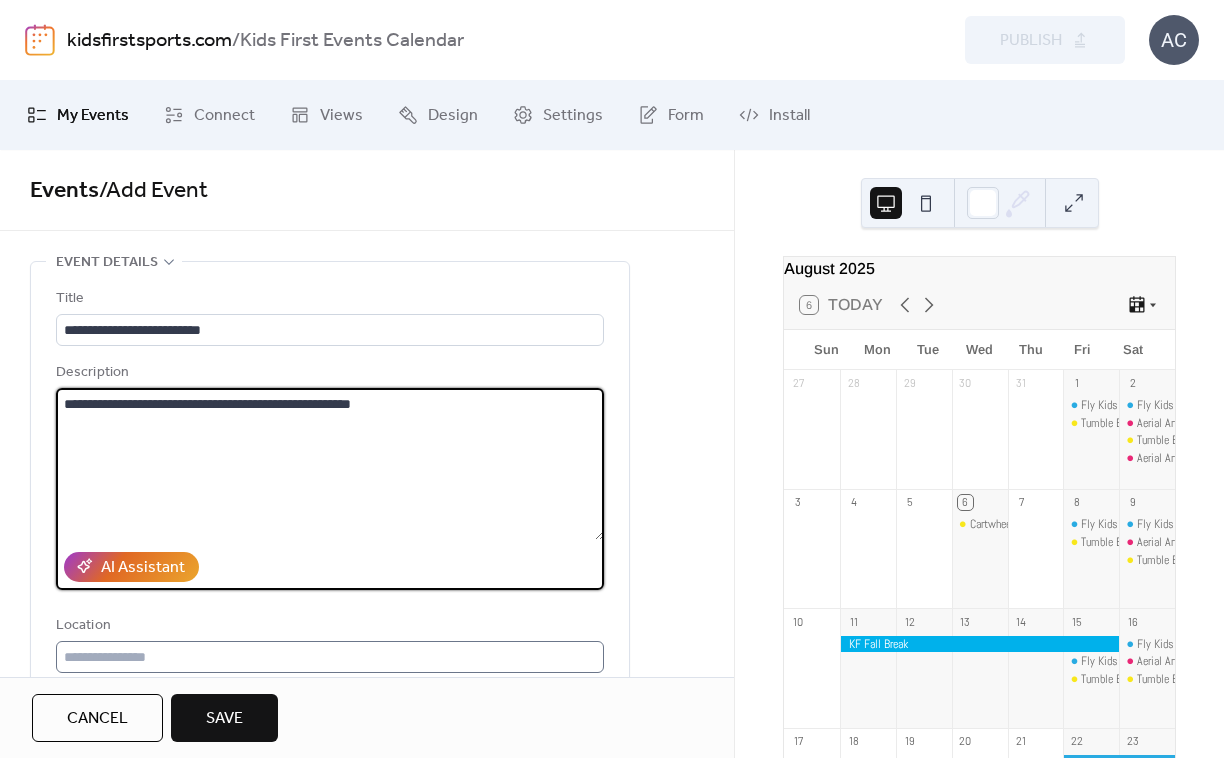 type on "**********" 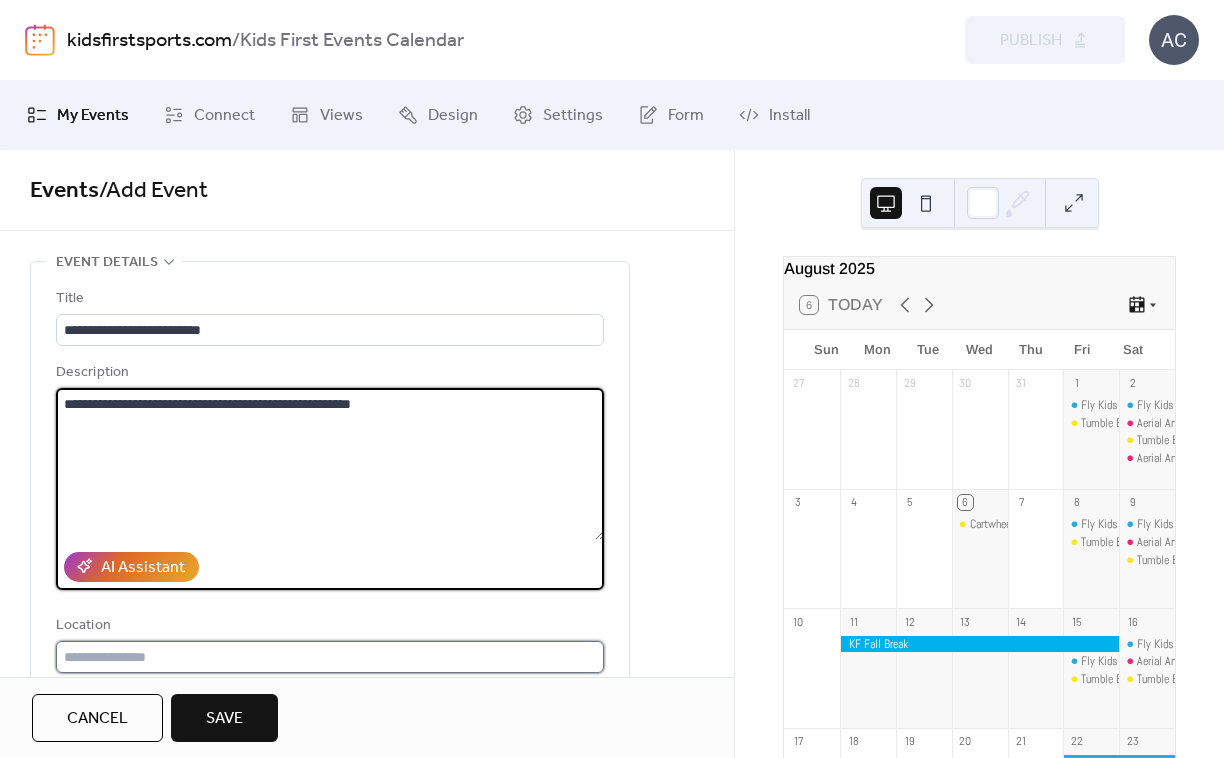 click at bounding box center [330, 657] 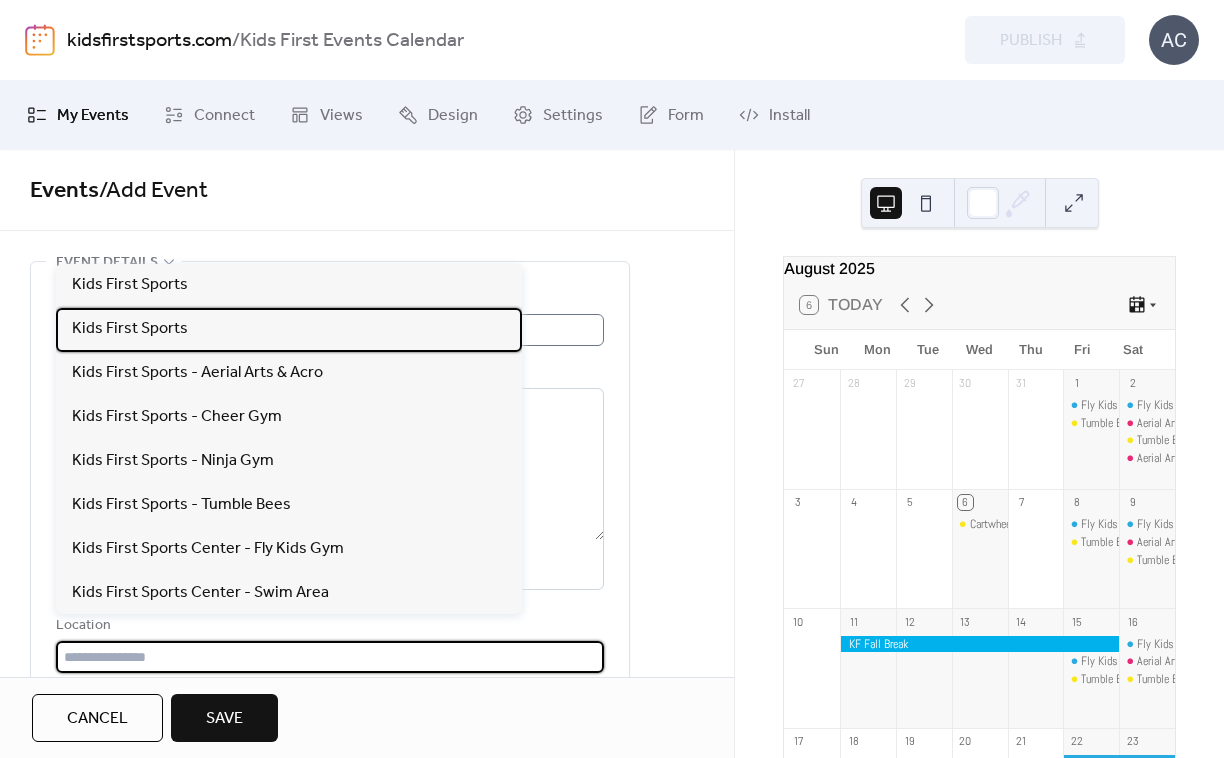 click on "Kids First Sports" at bounding box center (289, 330) 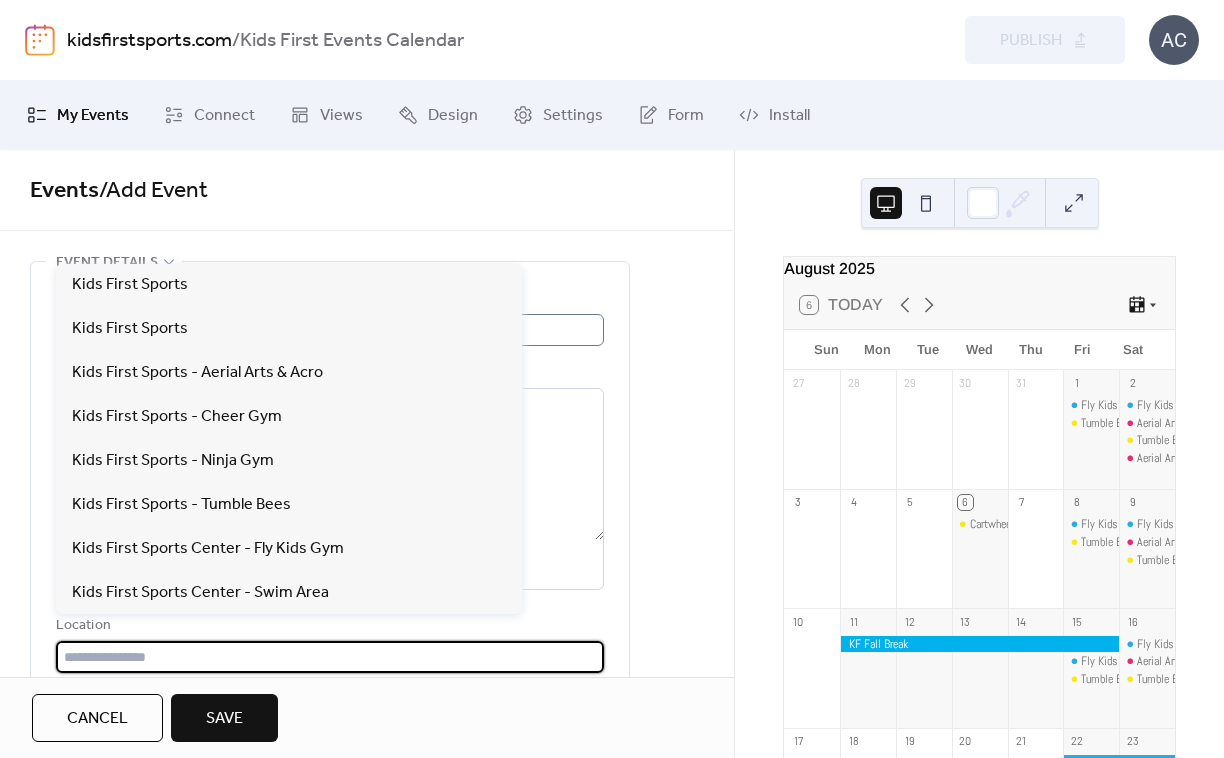 type on "**********" 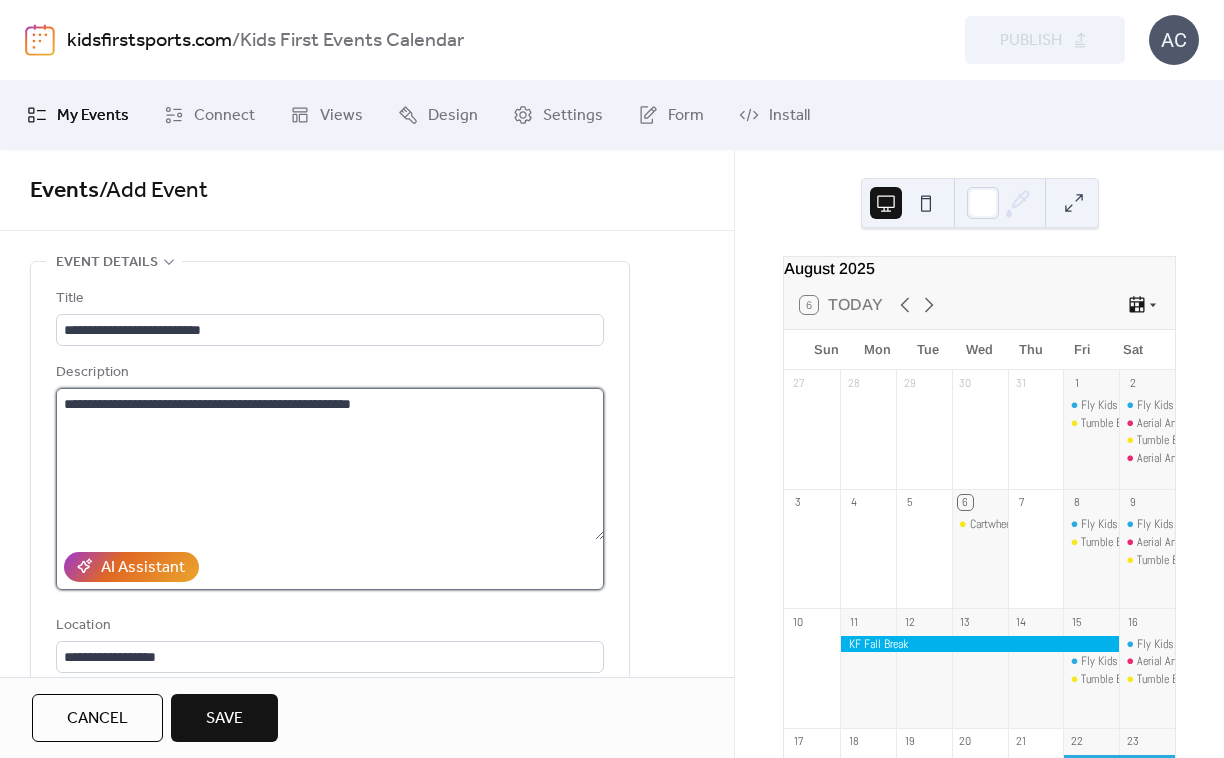 click on "**********" at bounding box center (330, 464) 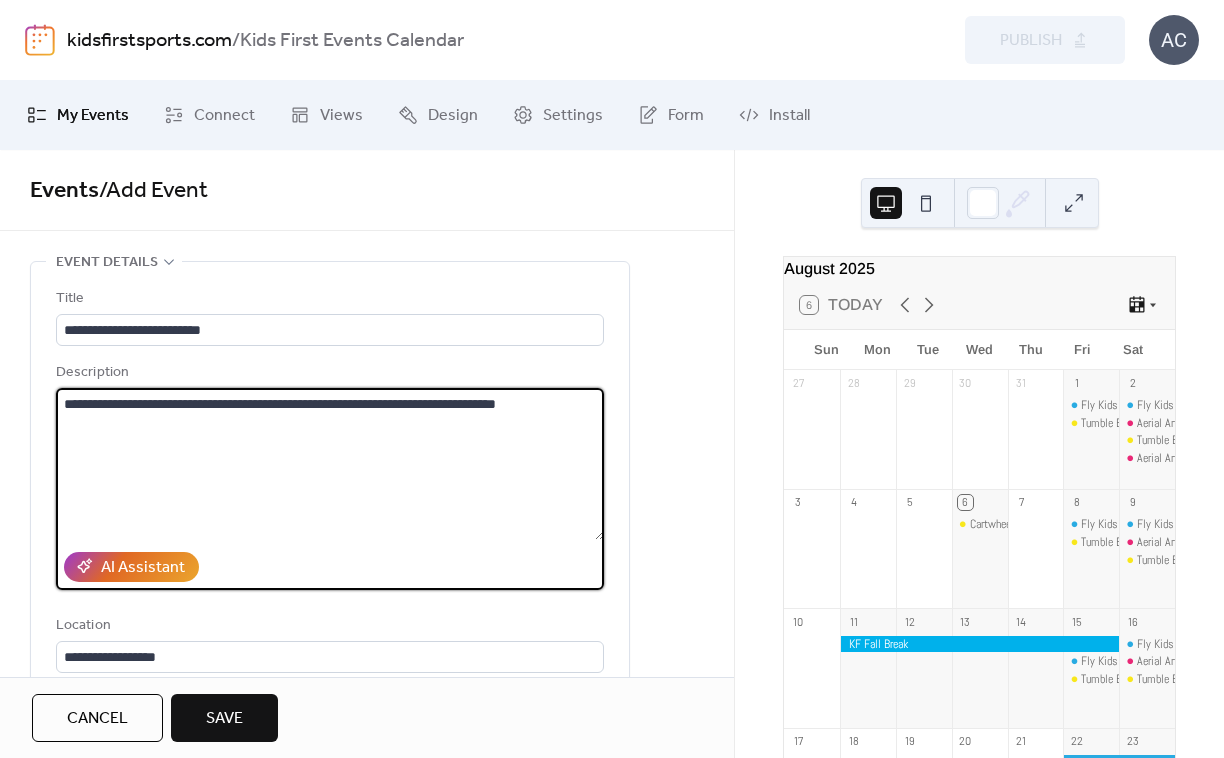 type on "**********" 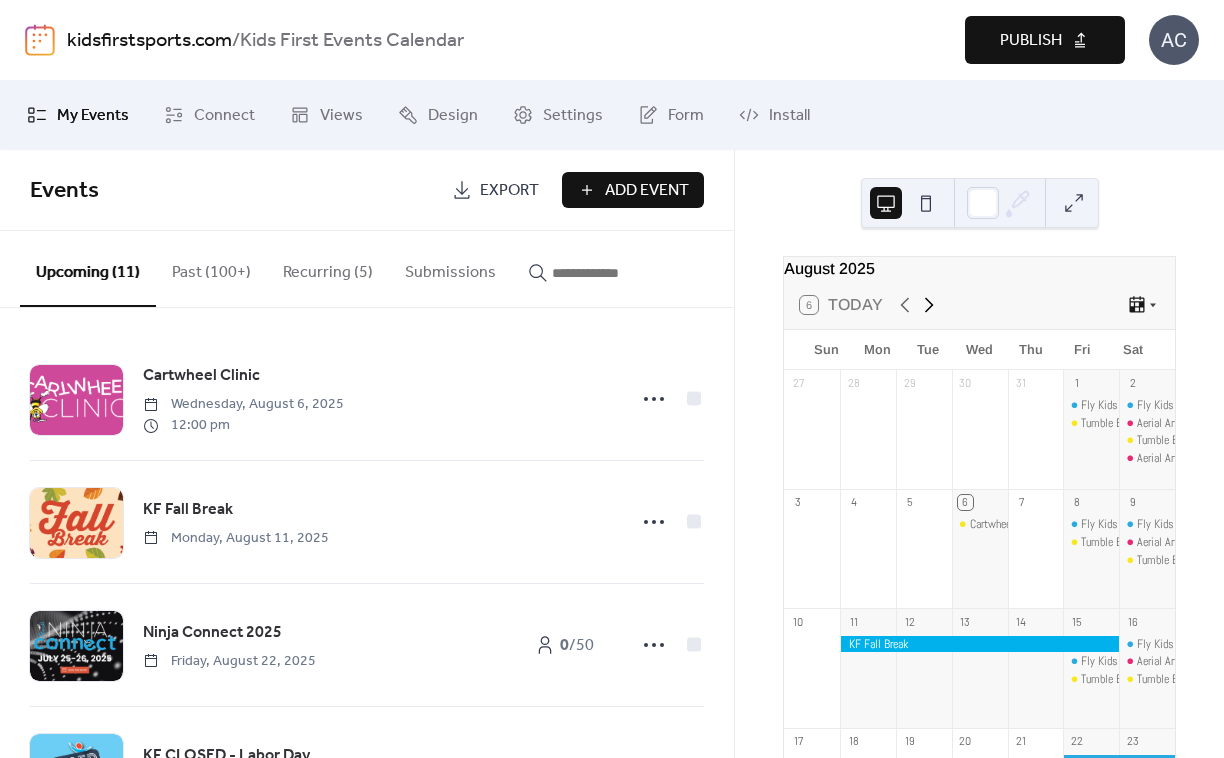 click 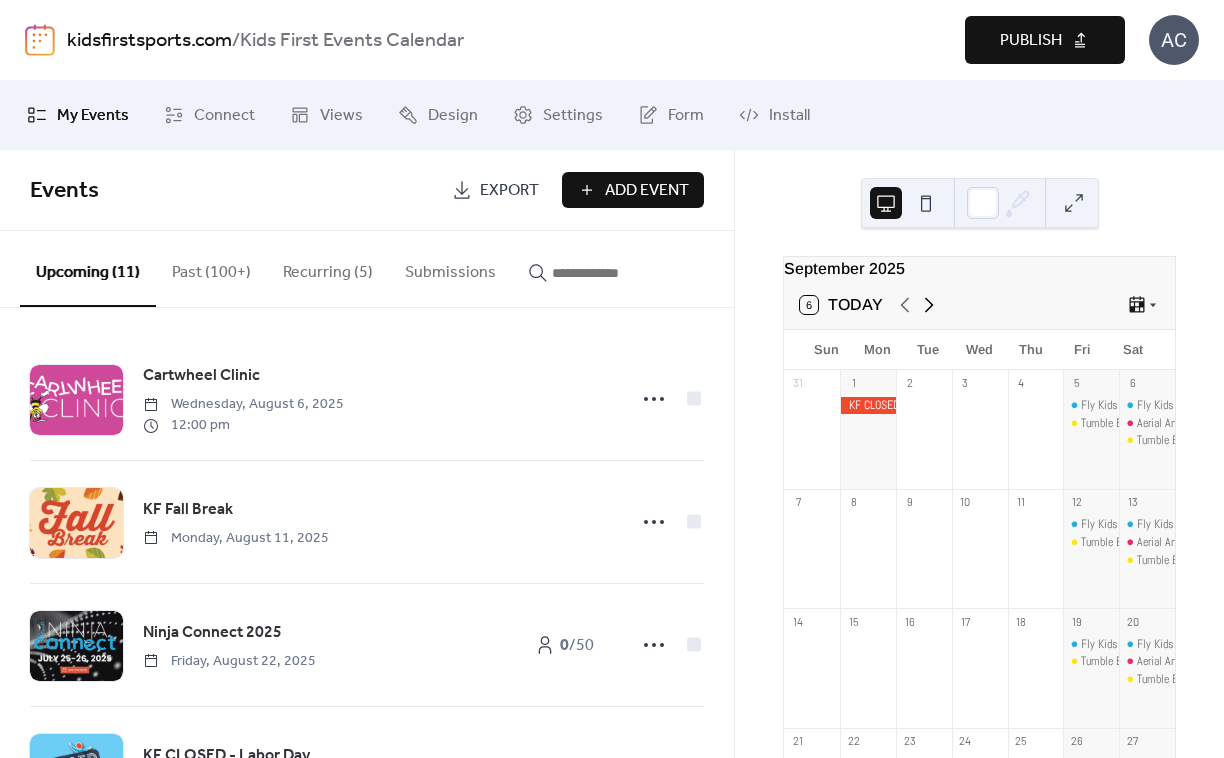 click 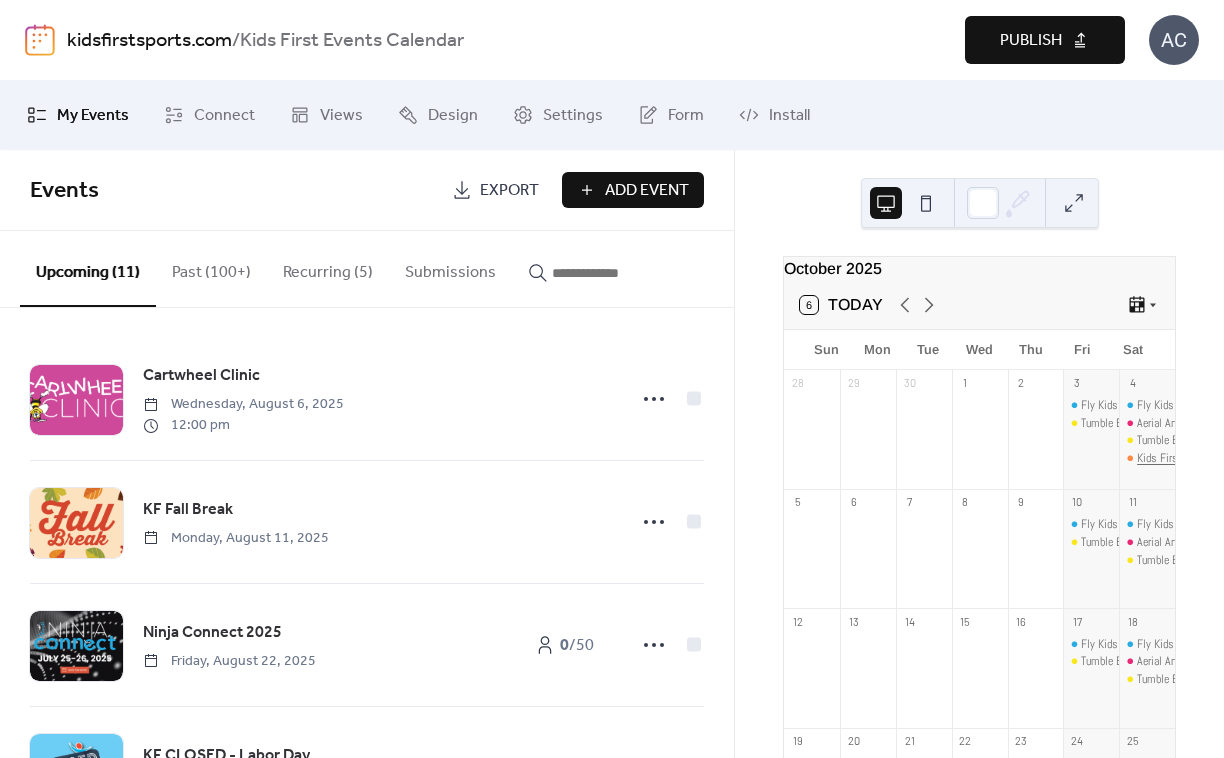 click on "Kids First Family Fall Fest" at bounding box center (1198, 458) 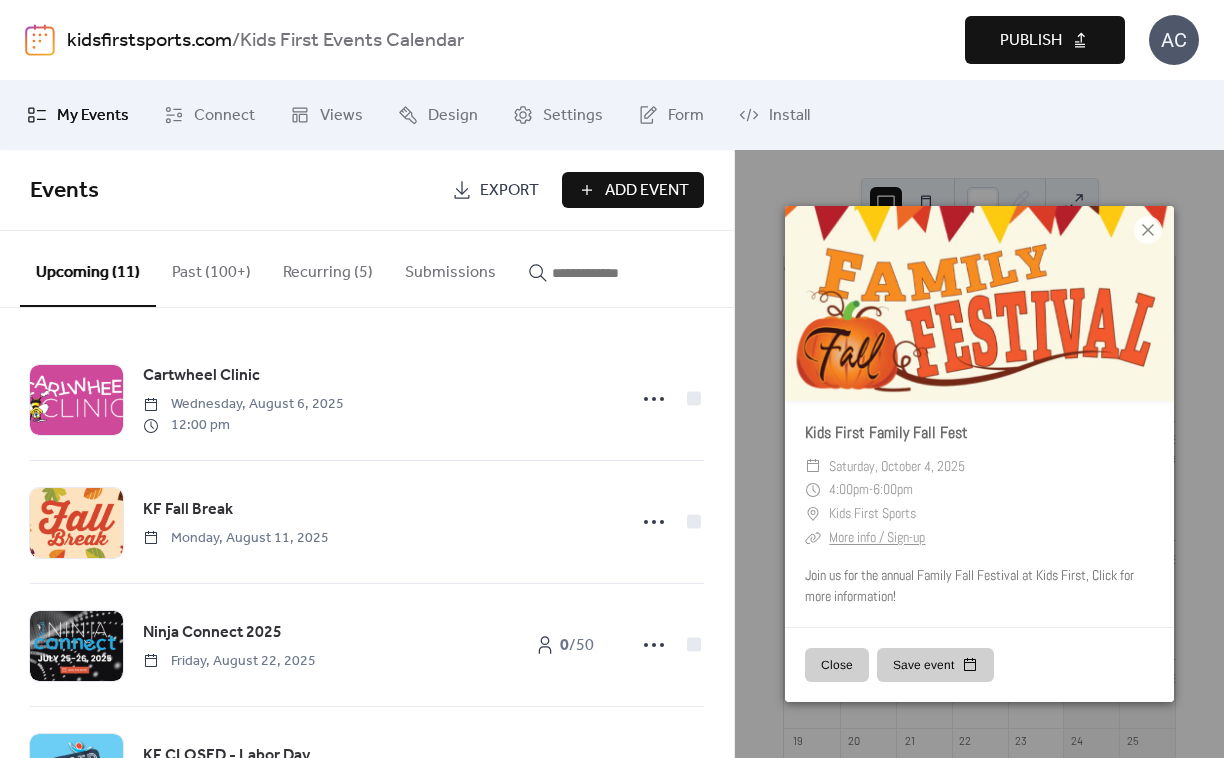 click on "Close" at bounding box center (837, 665) 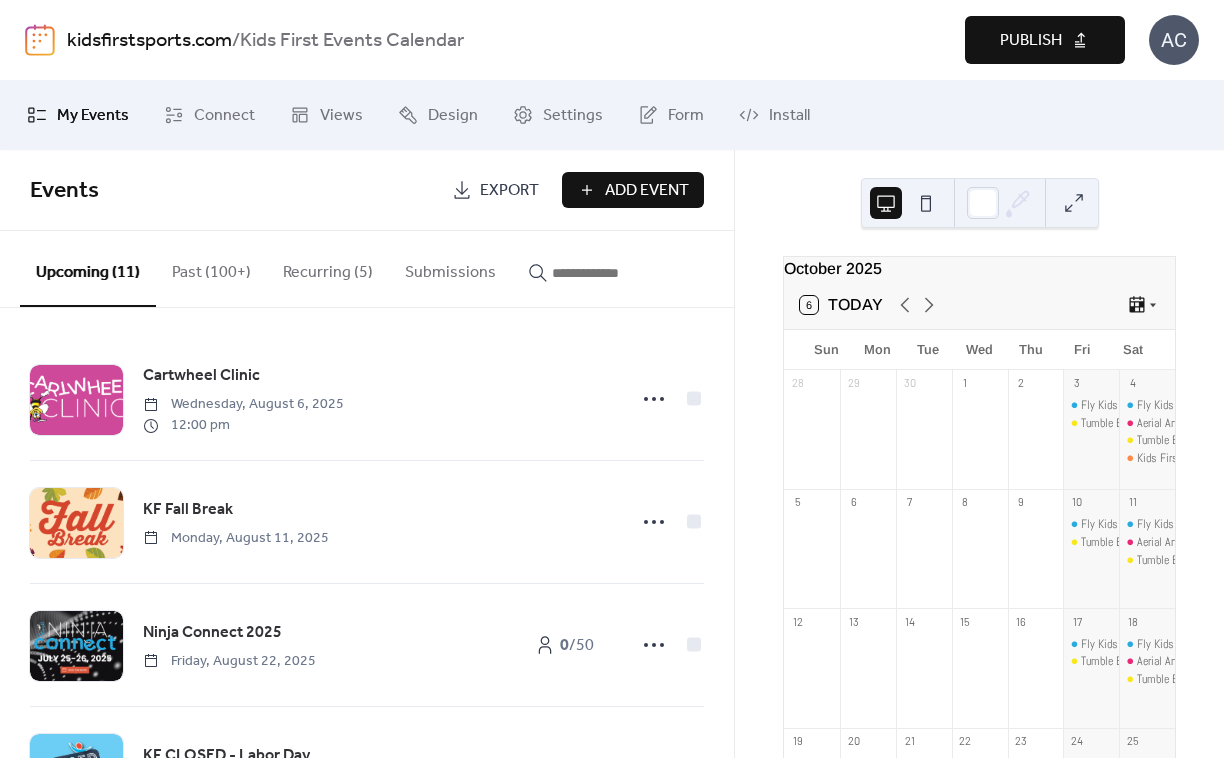 click on "Publish" at bounding box center [1031, 41] 